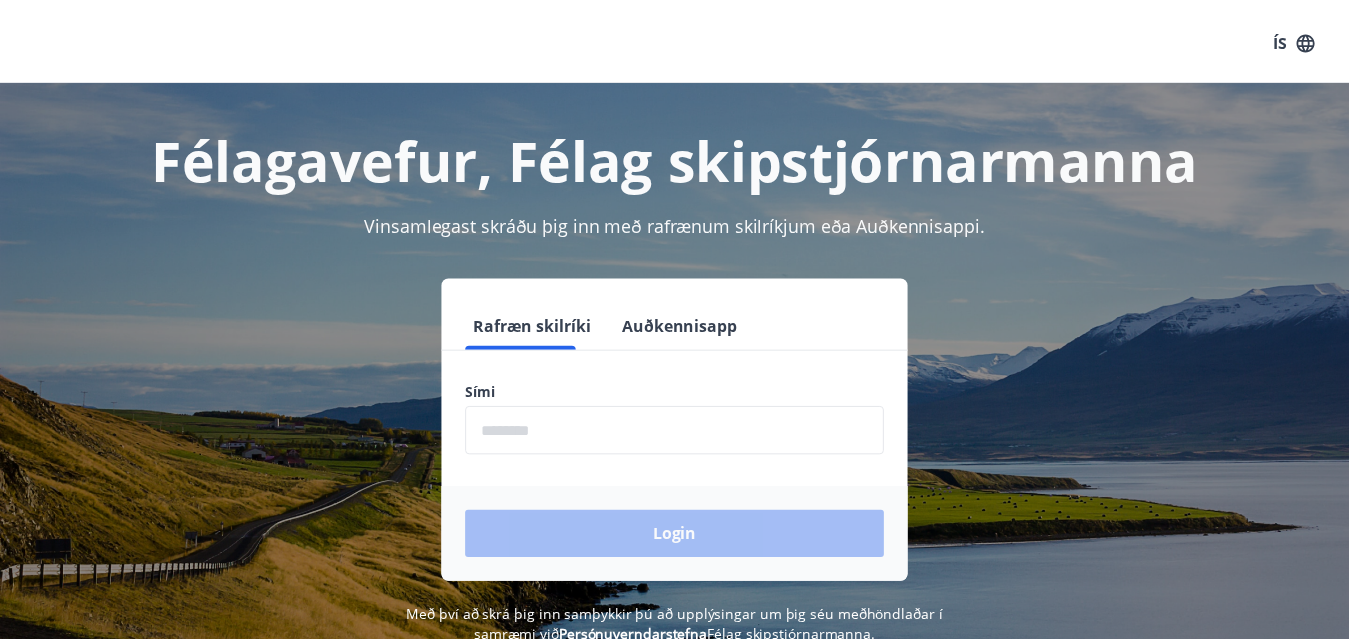 scroll, scrollTop: 0, scrollLeft: 0, axis: both 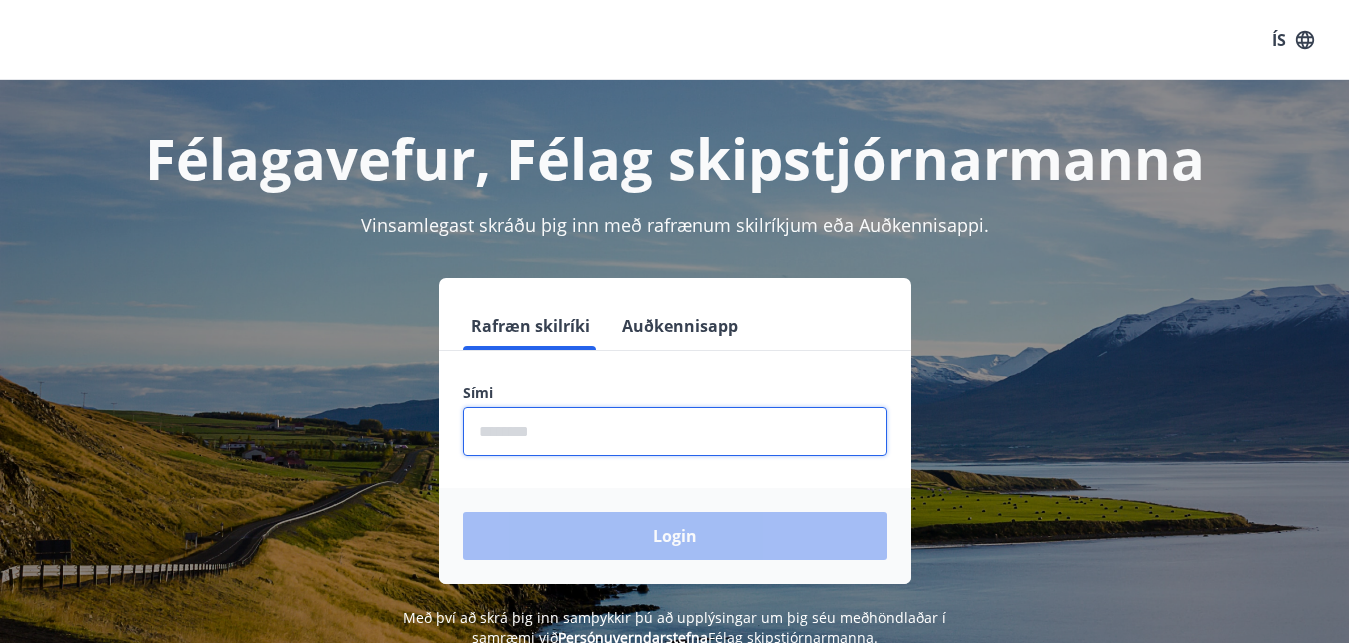 click at bounding box center [675, 431] 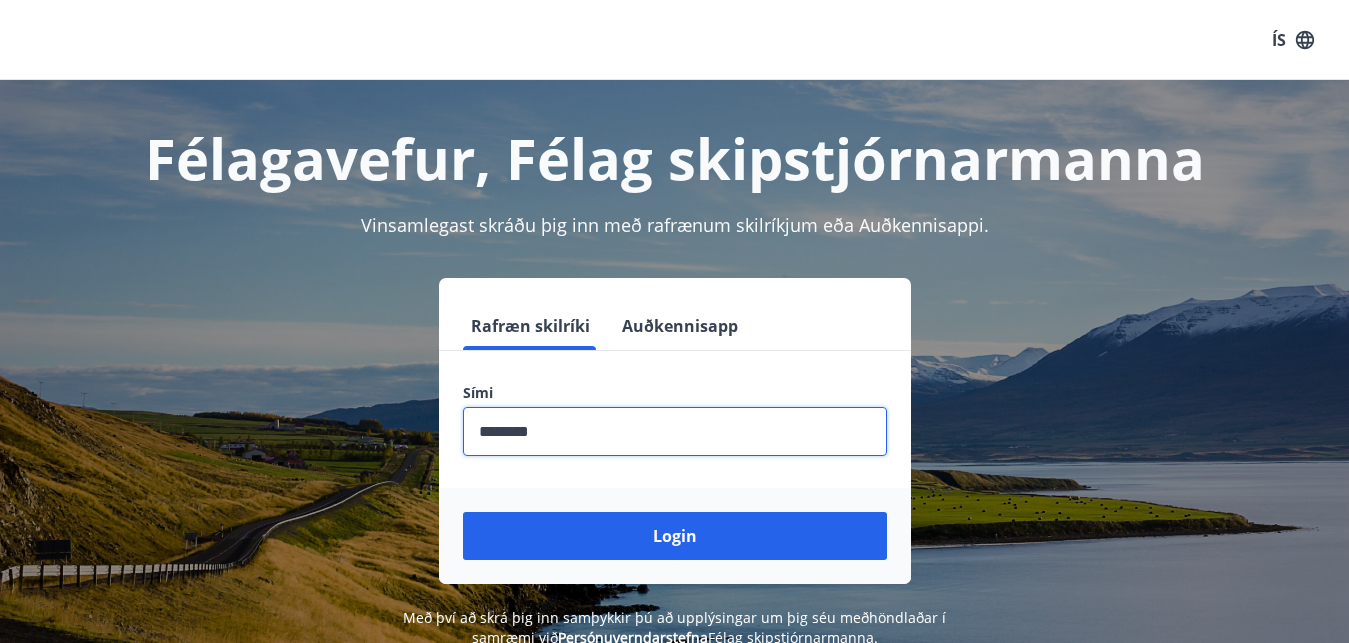 type on "********" 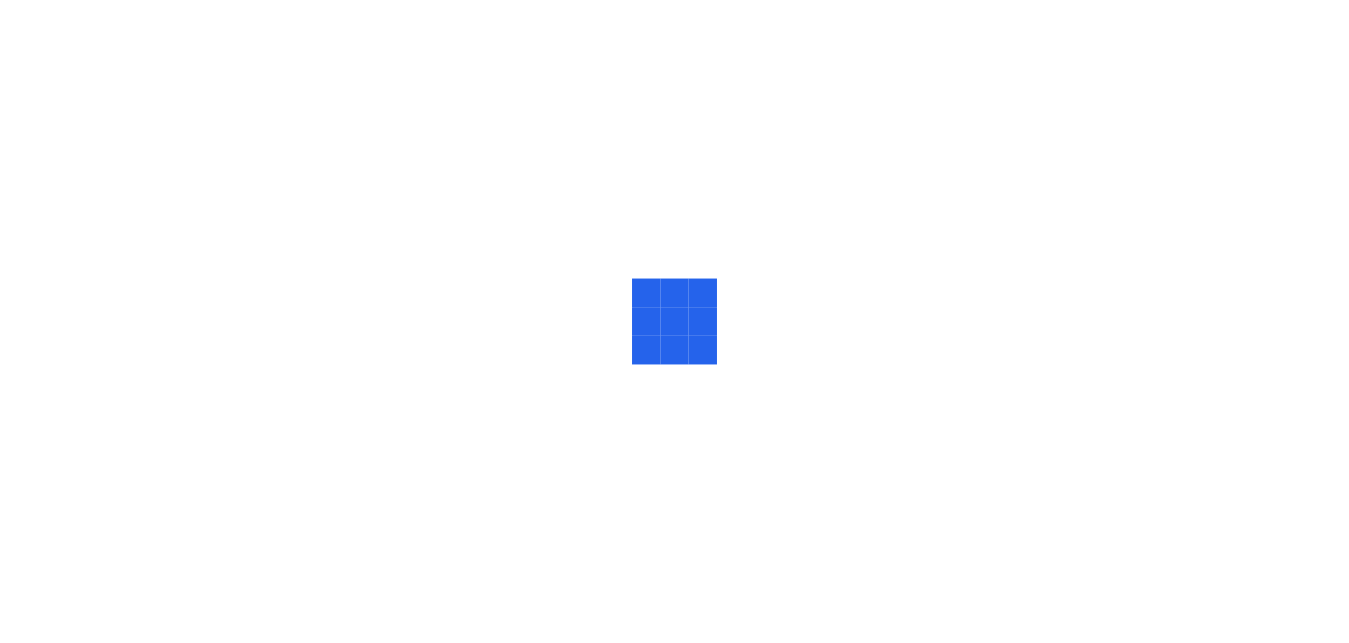scroll, scrollTop: 0, scrollLeft: 0, axis: both 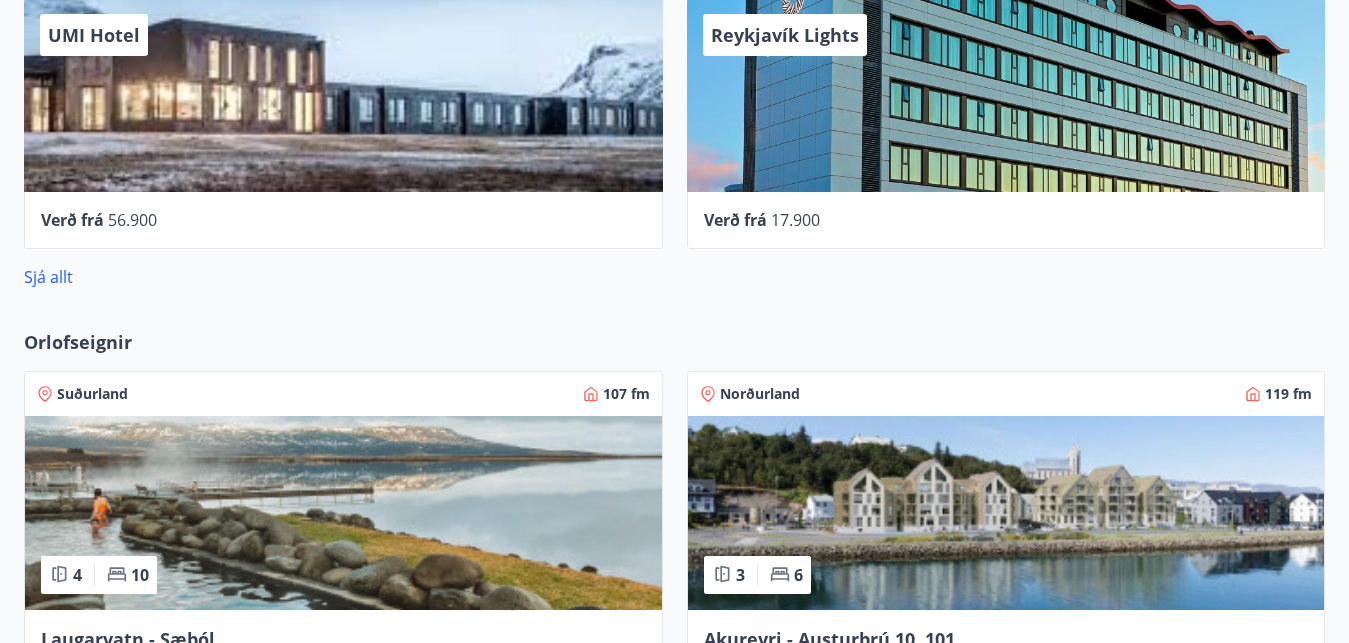 click on "Suðurland" at bounding box center (92, 394) 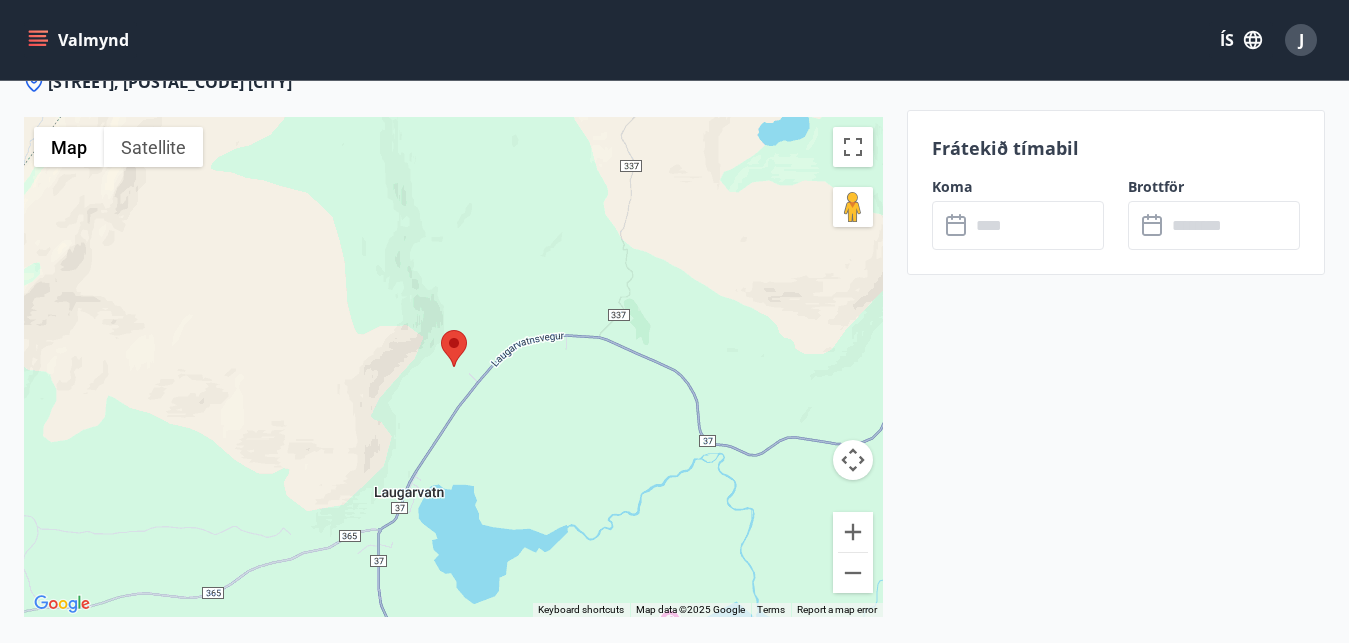 scroll, scrollTop: 3904, scrollLeft: 0, axis: vertical 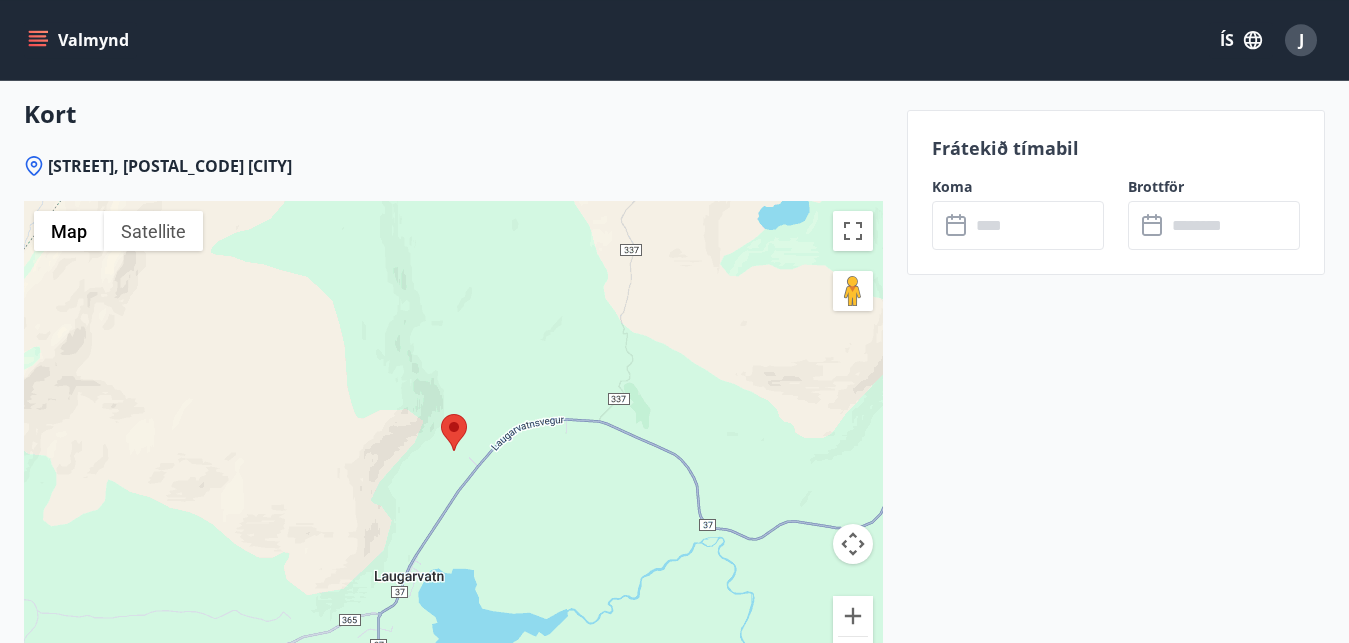 click at bounding box center [1037, 225] 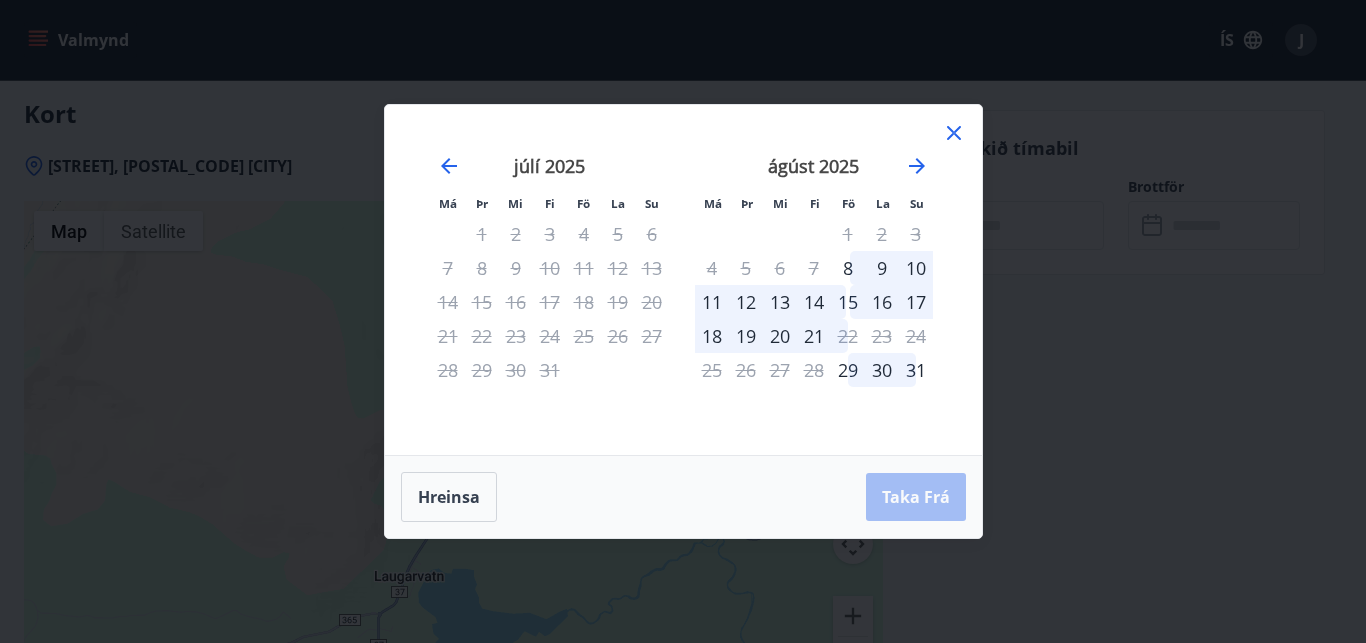 click 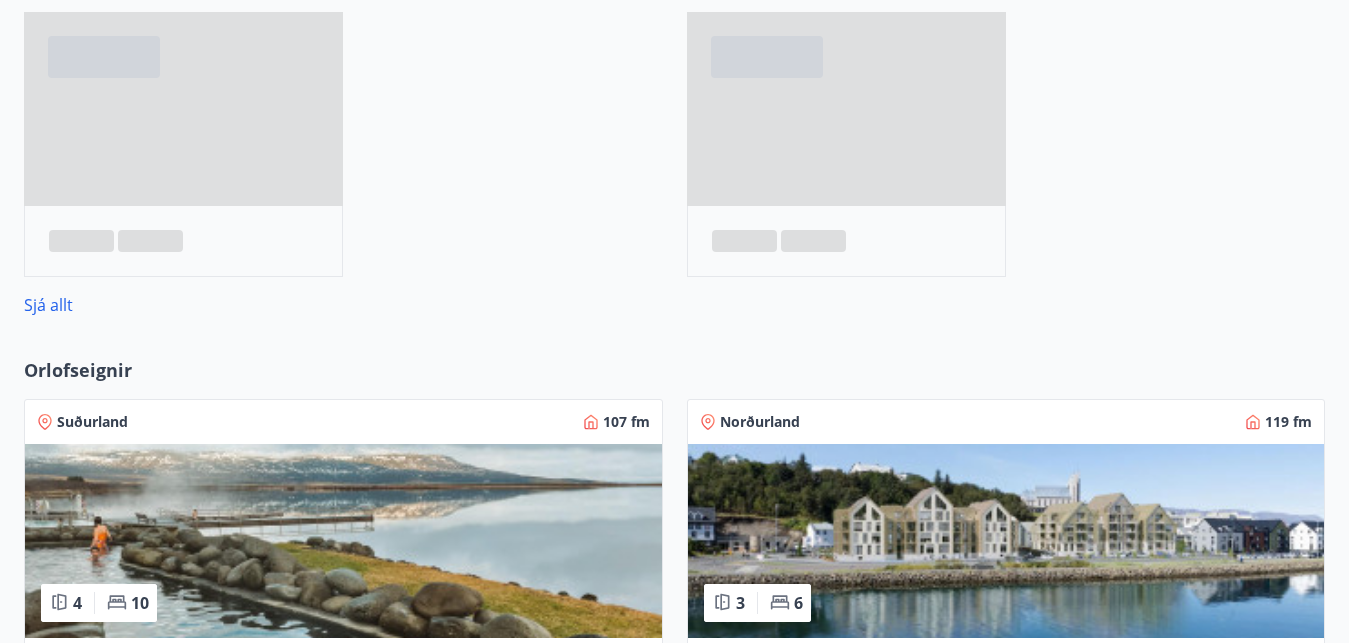 scroll, scrollTop: 932, scrollLeft: 0, axis: vertical 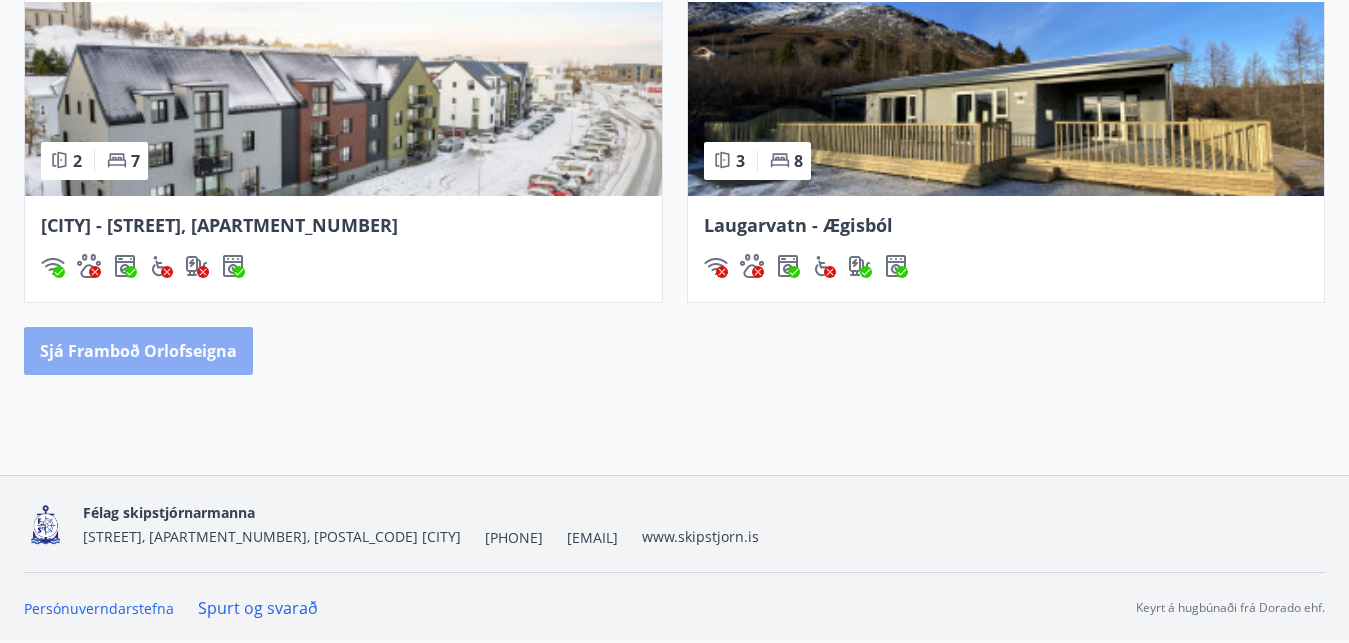 click on "Sjá framboð orlofseigna" at bounding box center [138, 351] 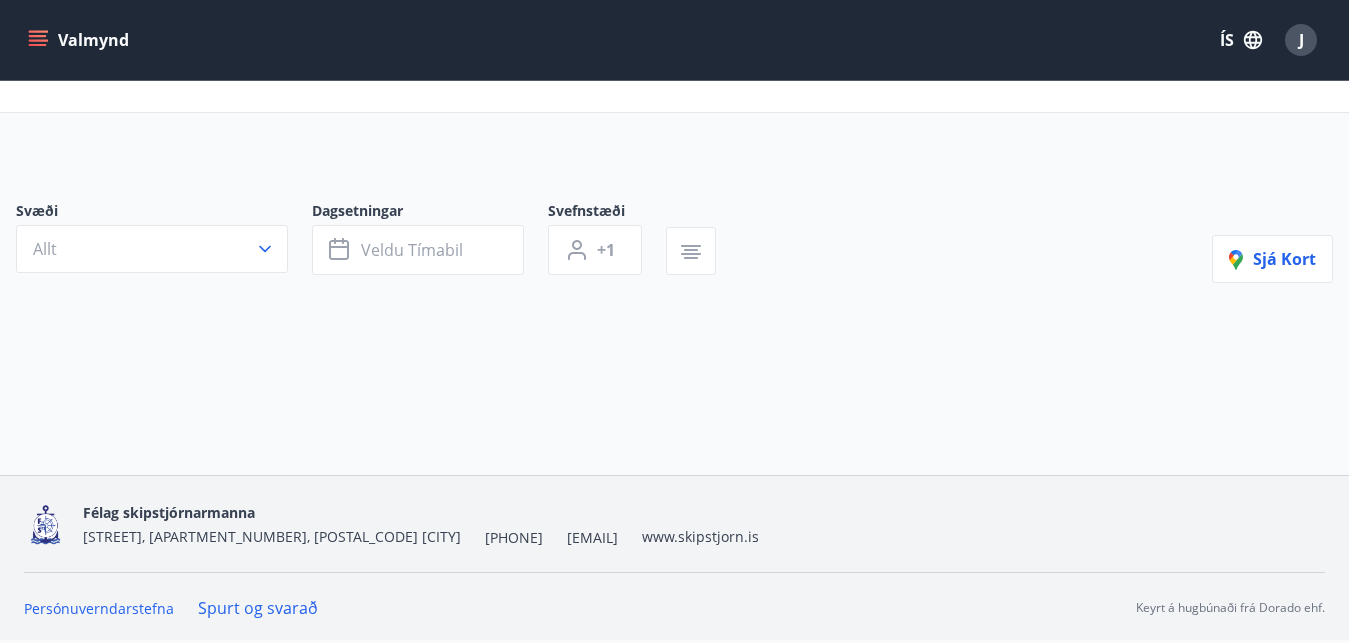 scroll, scrollTop: 0, scrollLeft: 0, axis: both 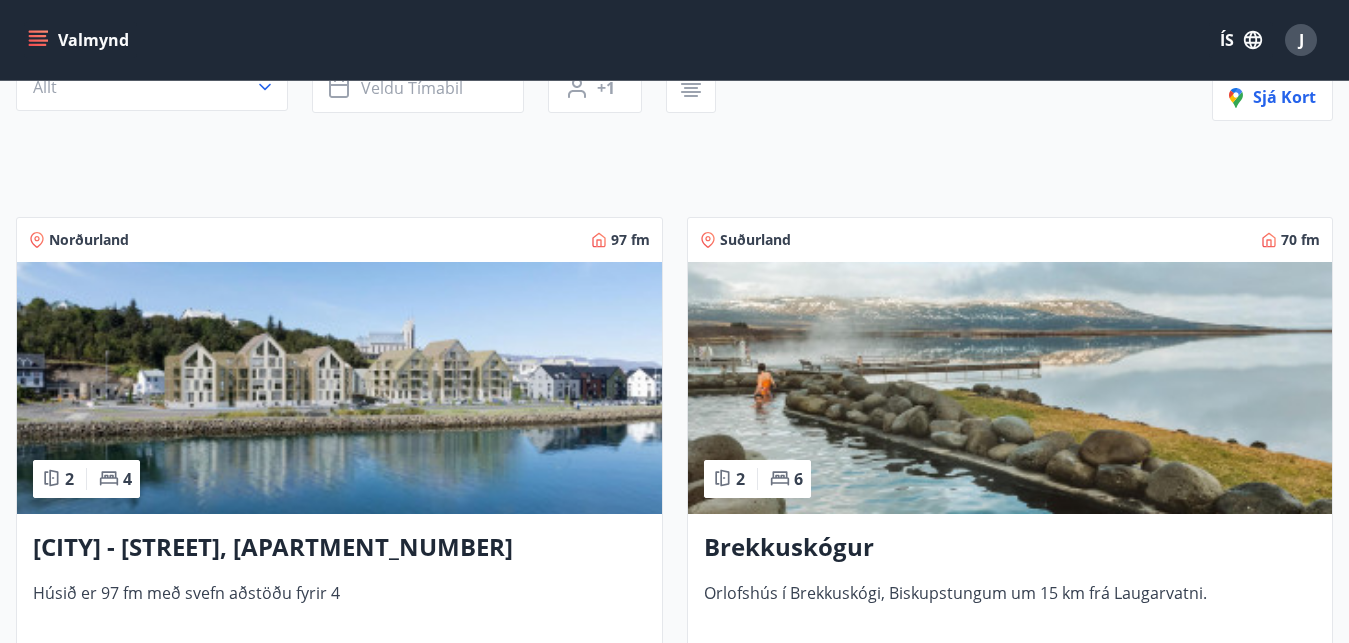 click on "Brekkuskógur" at bounding box center (1010, 548) 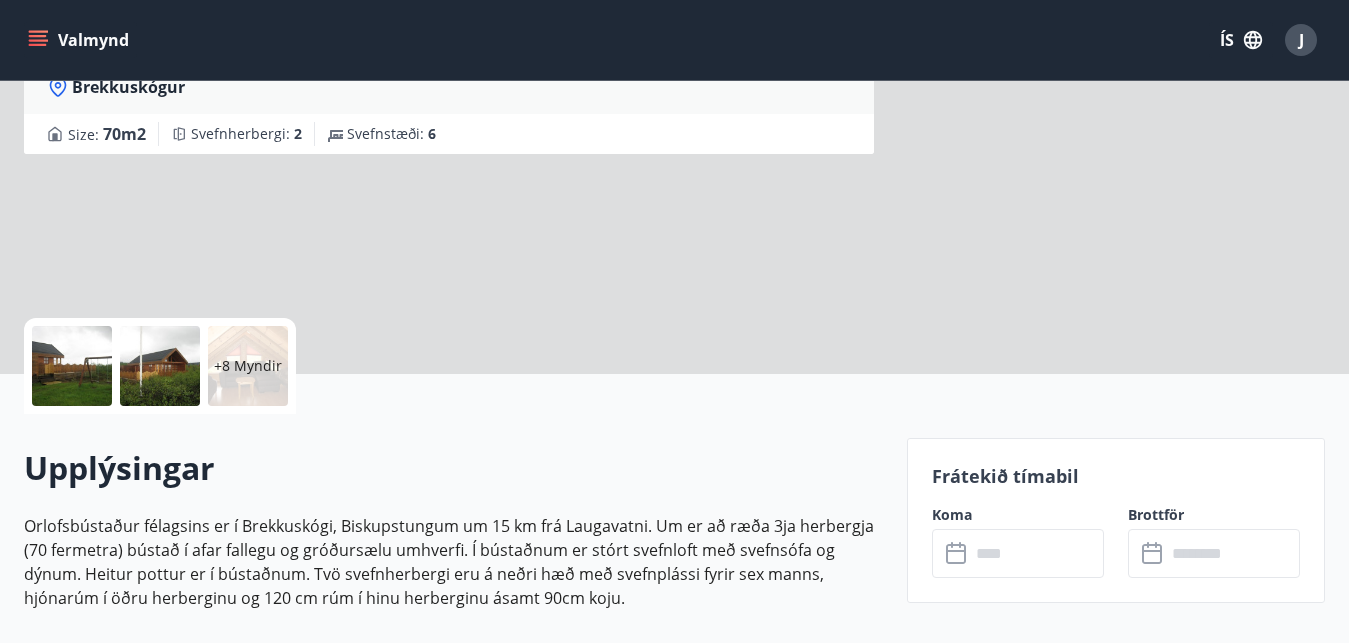 scroll, scrollTop: 0, scrollLeft: 0, axis: both 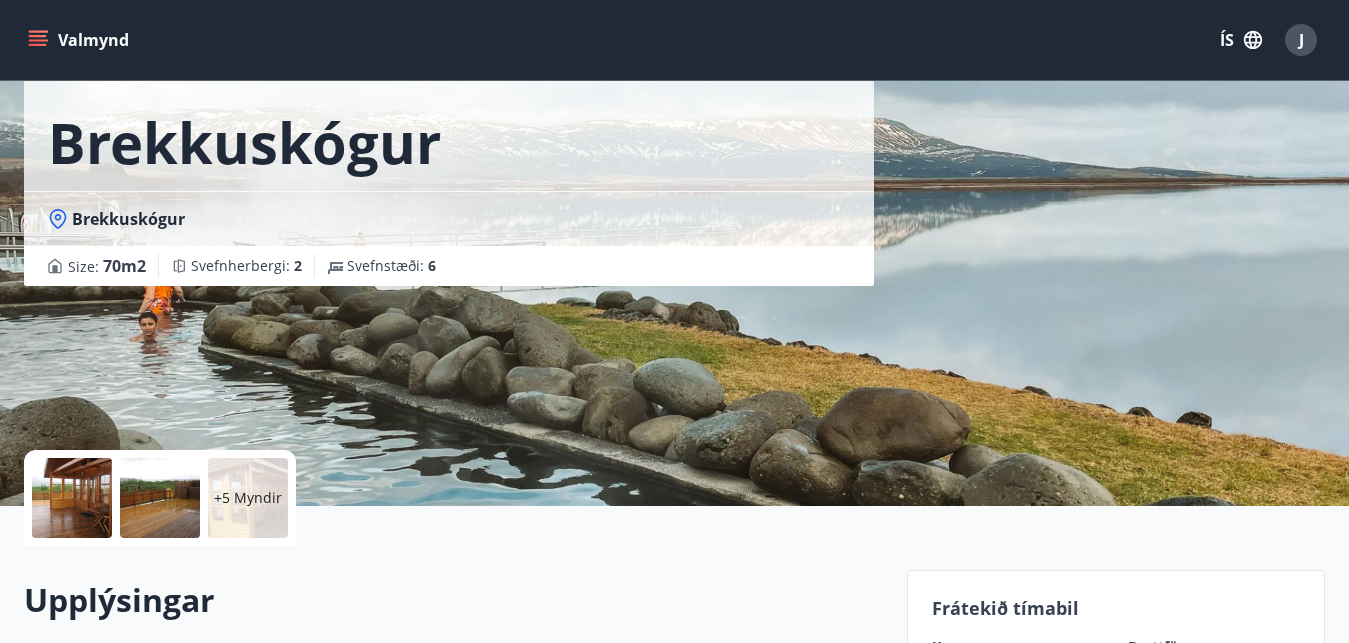 click at bounding box center [72, 498] 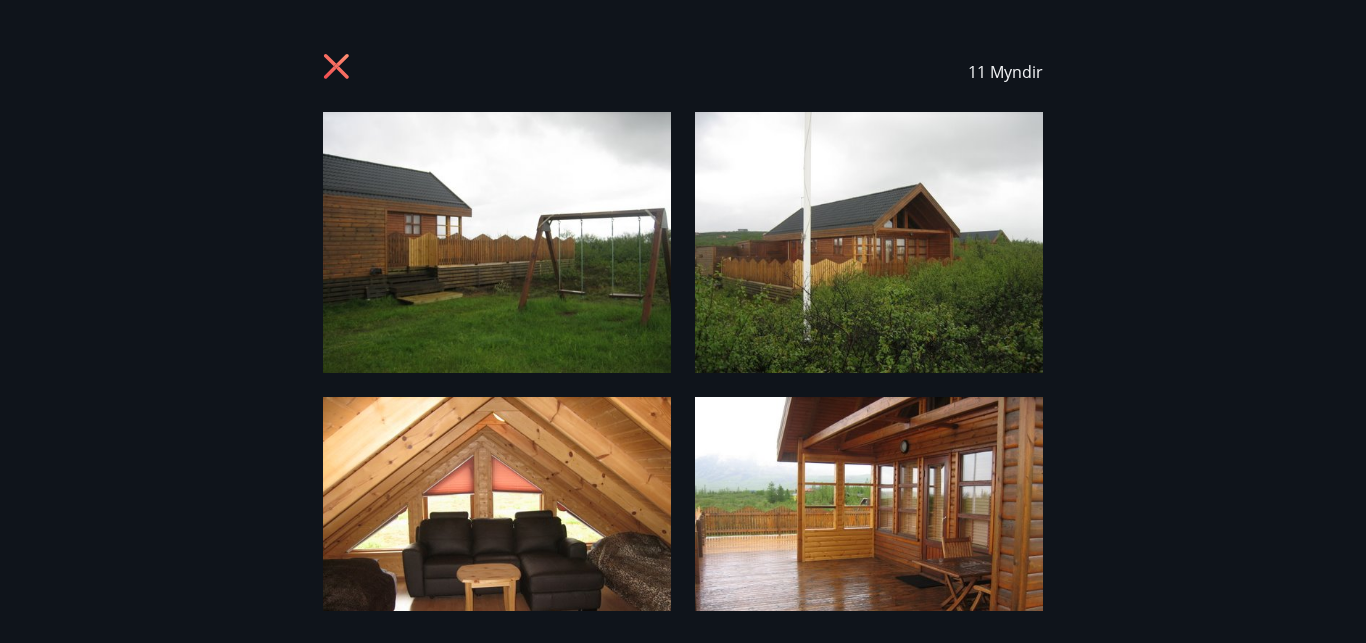 click at bounding box center [497, 527] 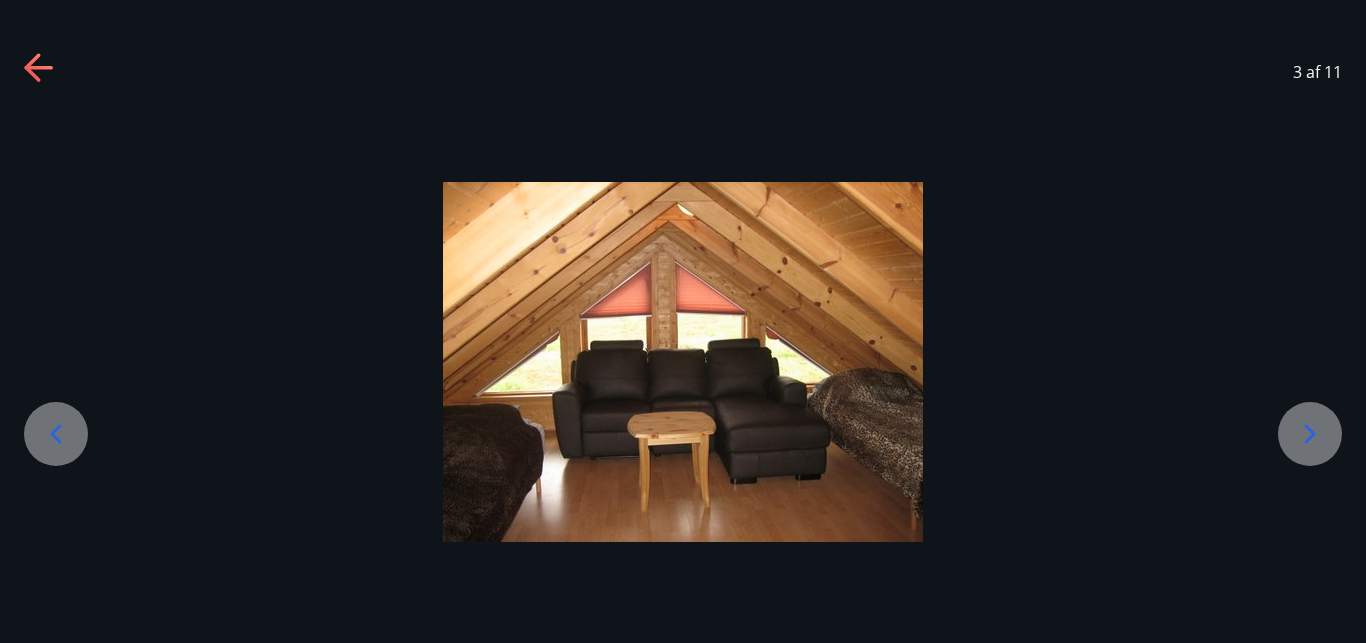 click 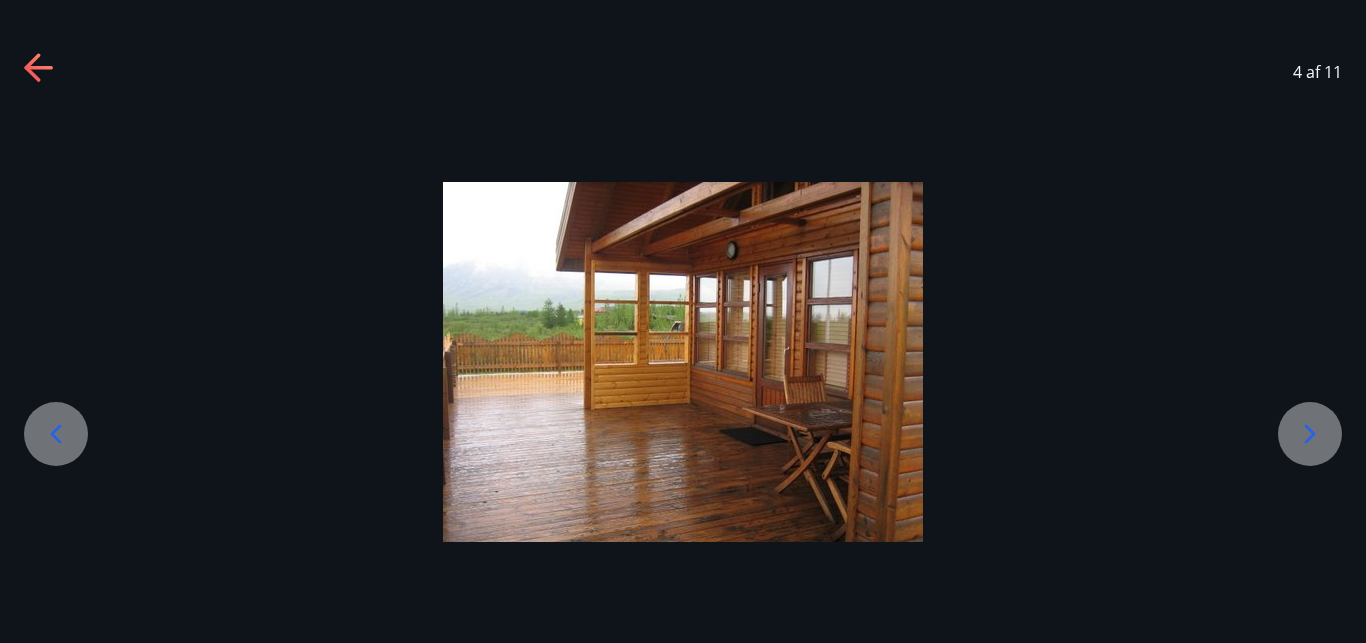 click 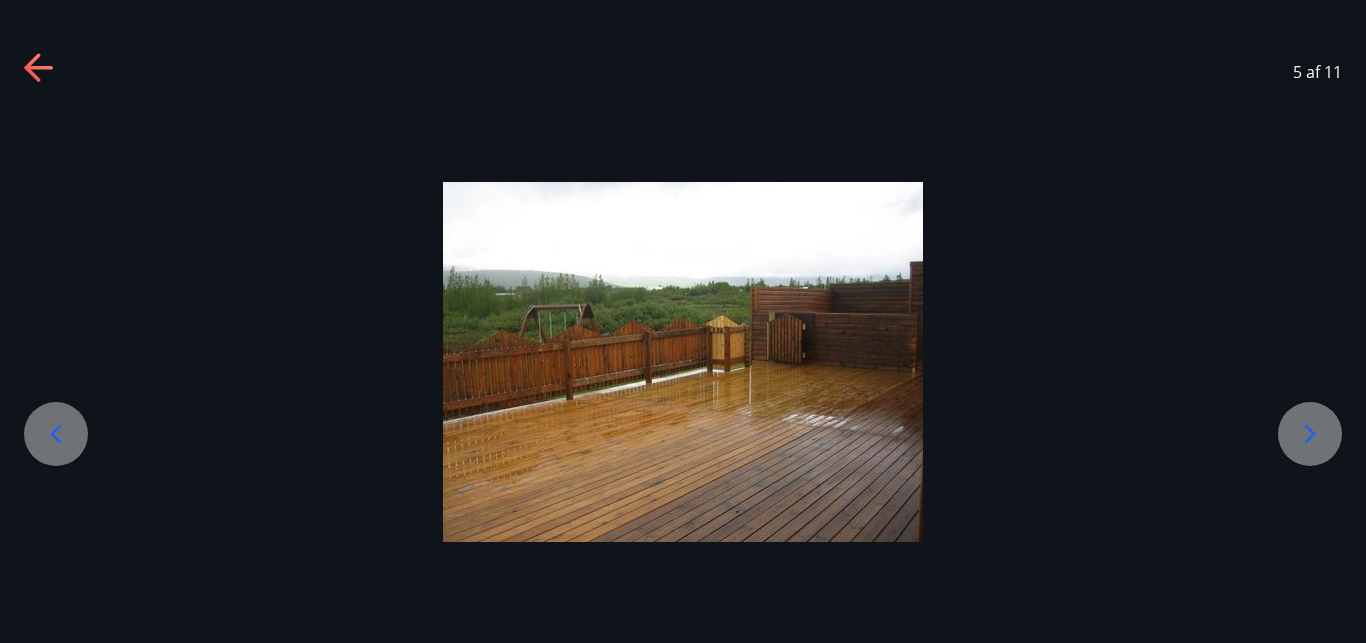 click 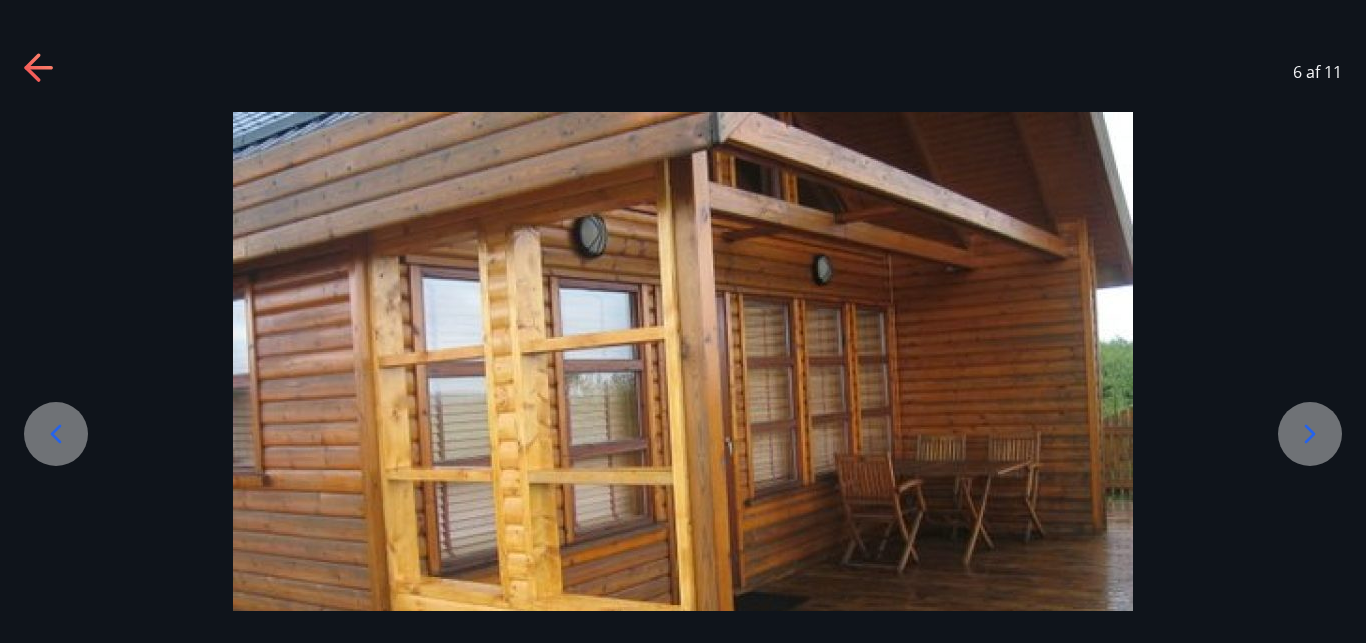 click 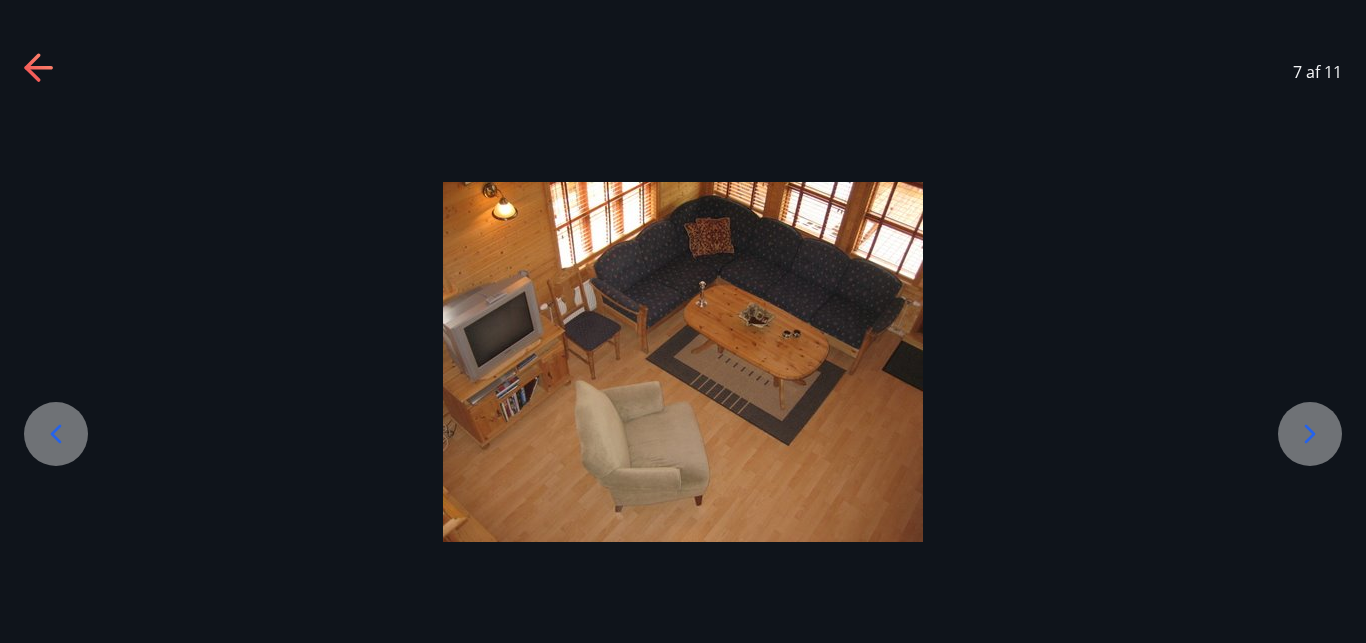 click 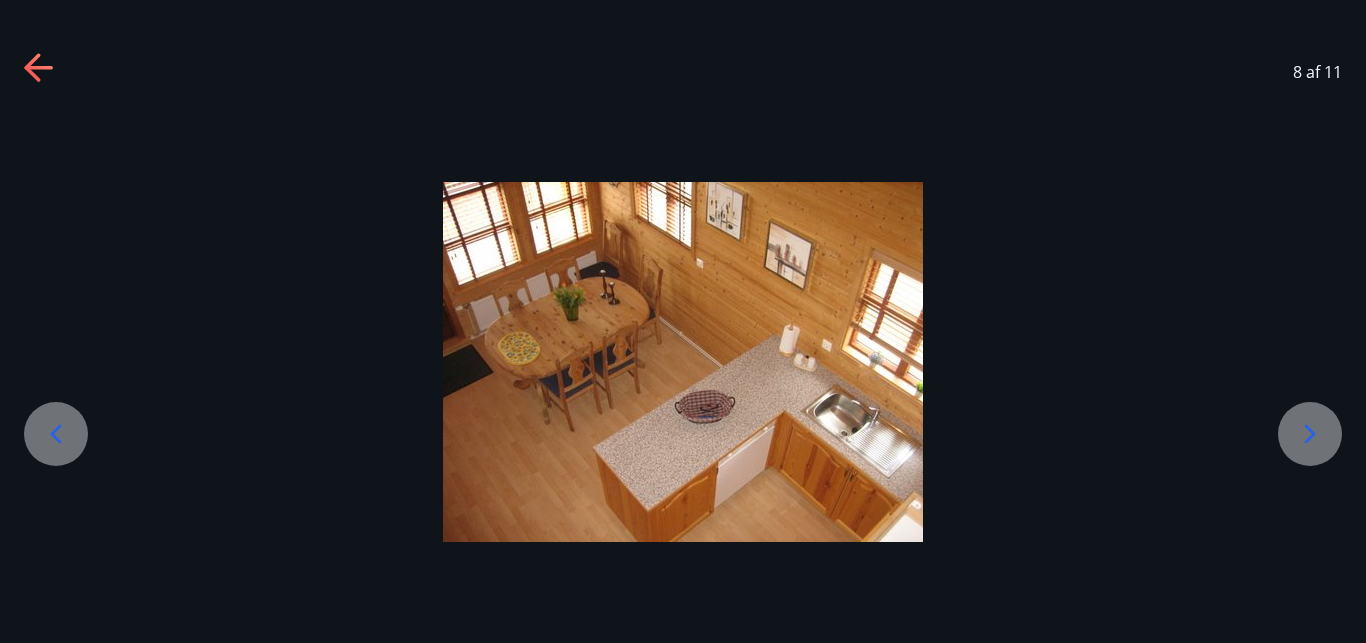 click 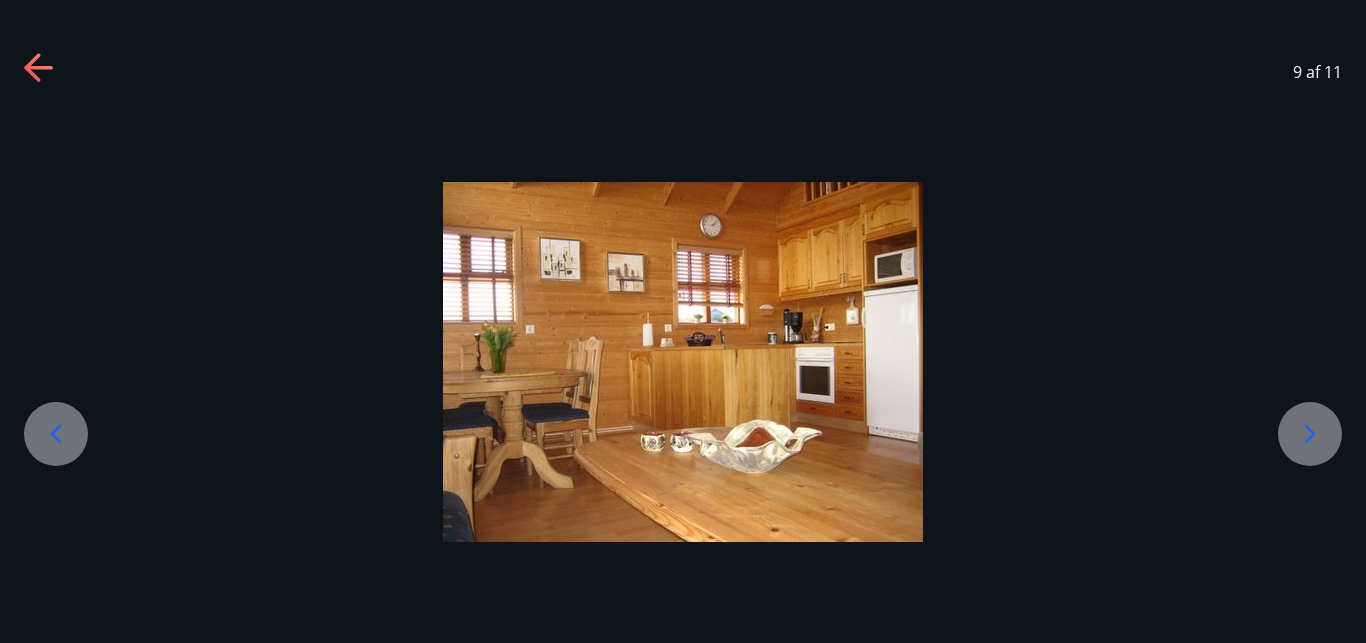 click 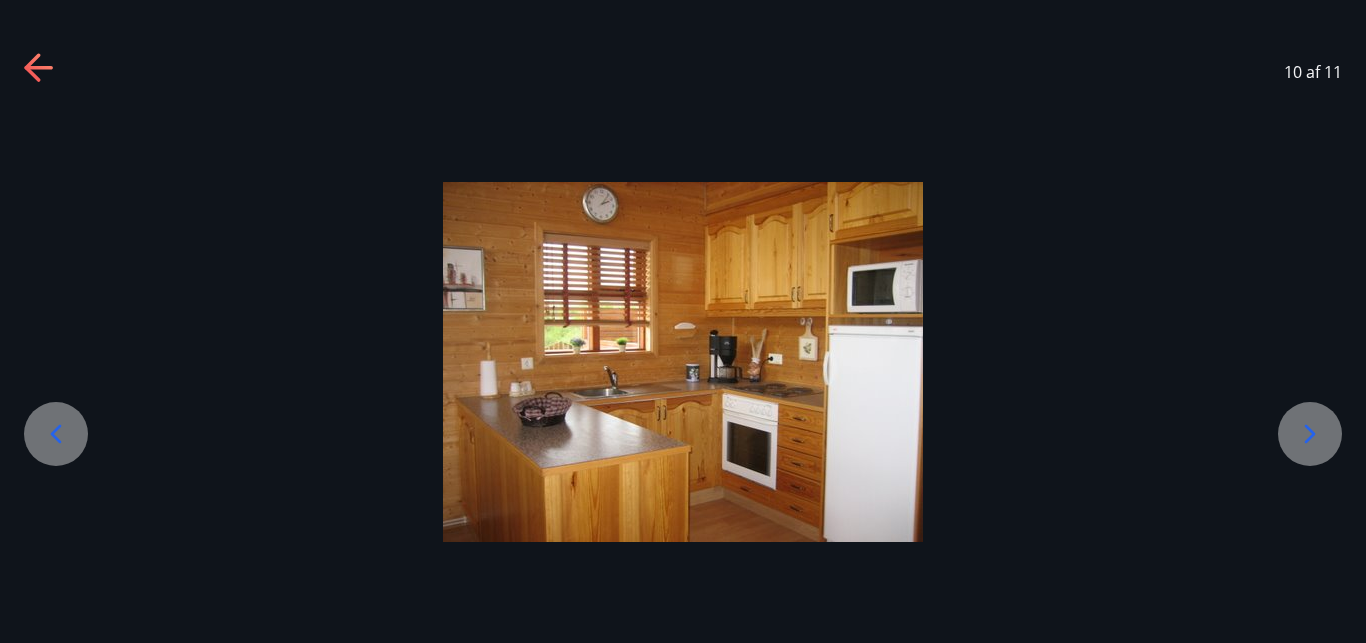 click 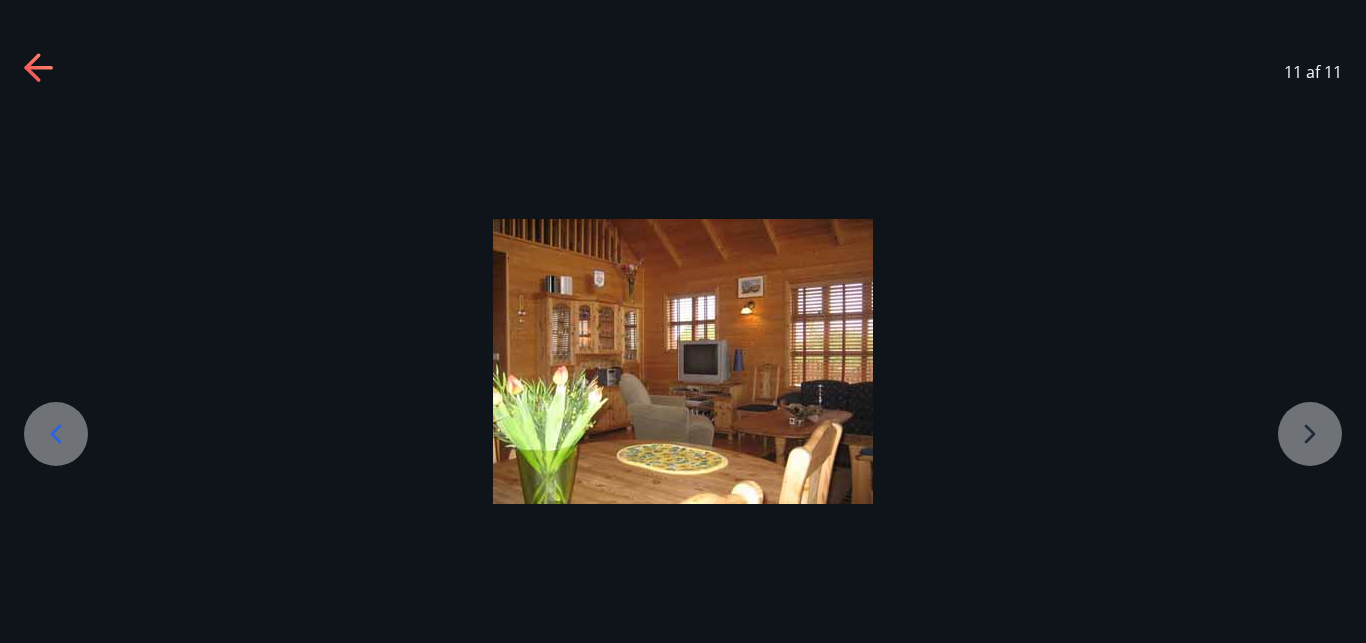 click 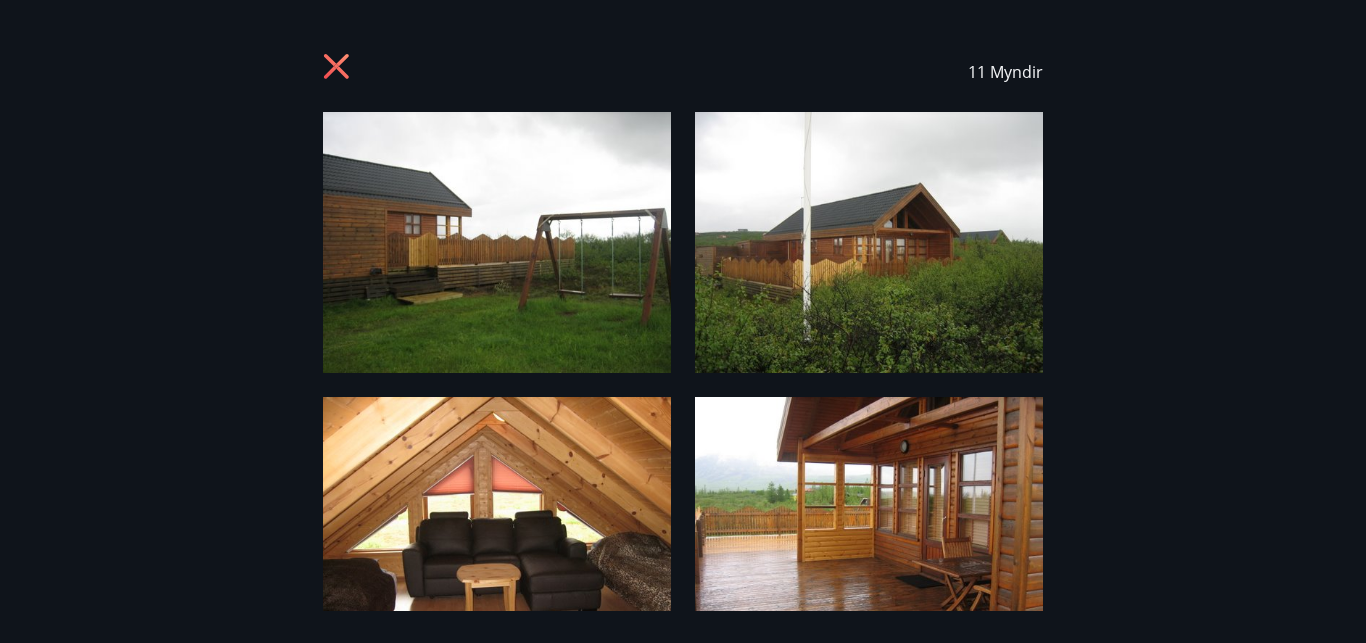 click 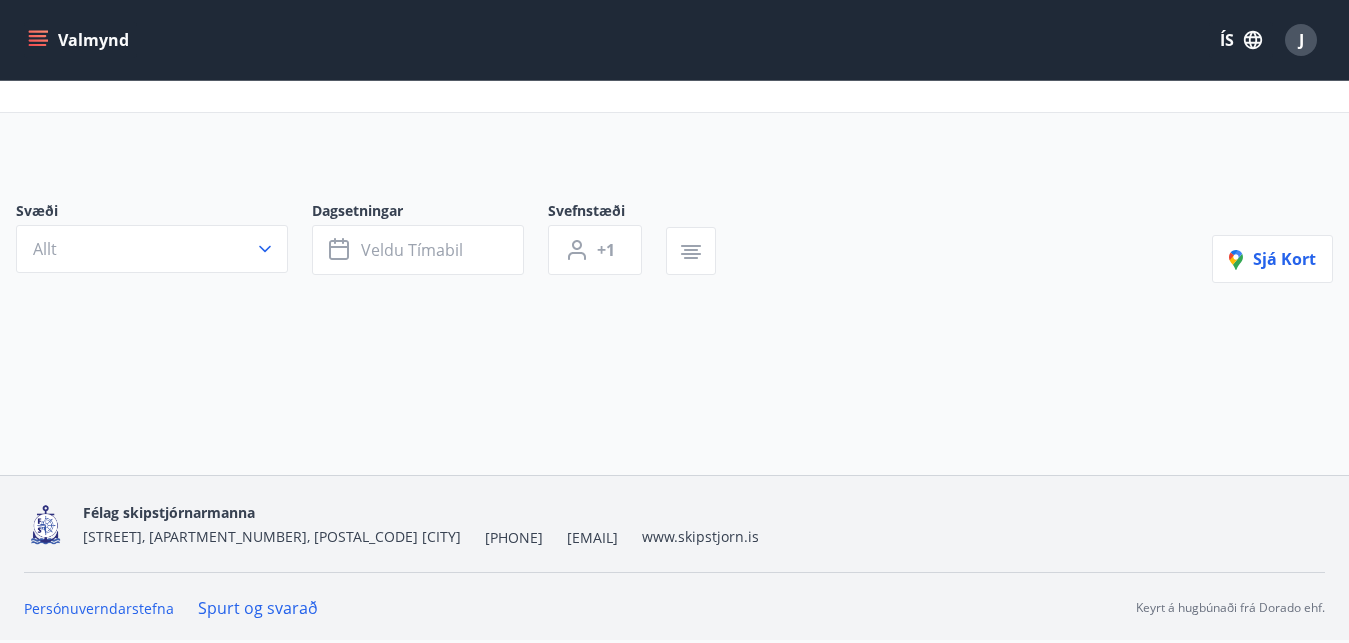 scroll, scrollTop: 0, scrollLeft: 0, axis: both 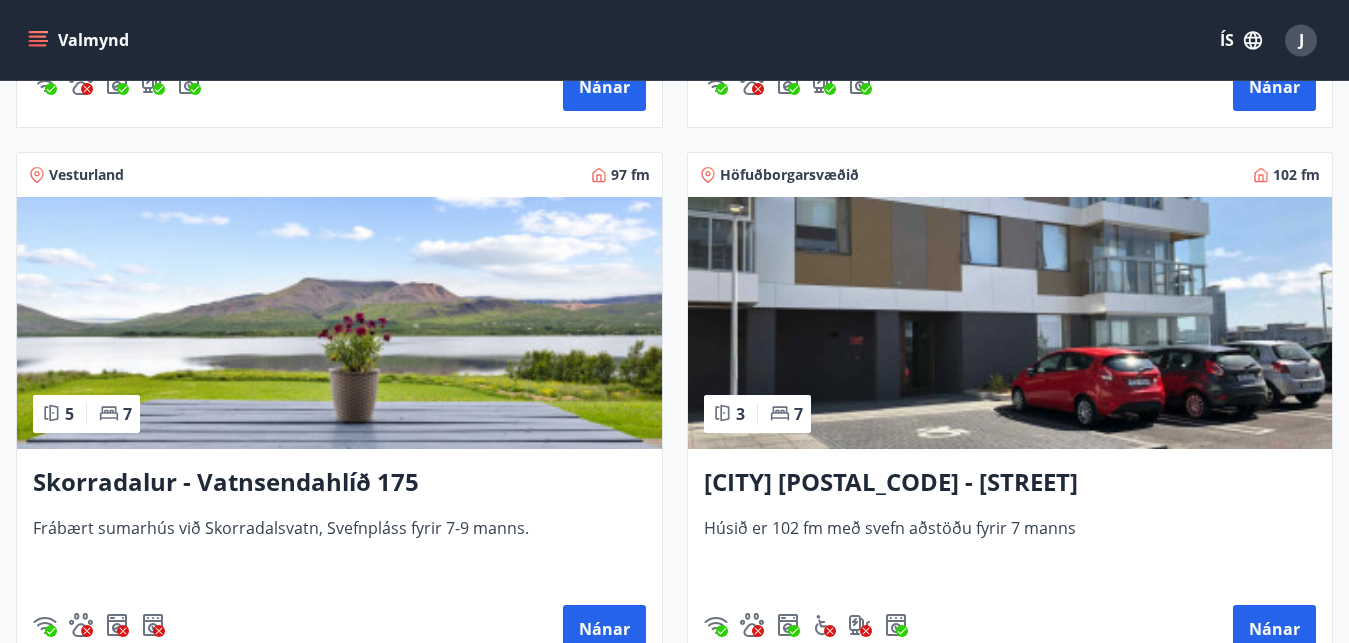 click at bounding box center [339, 323] 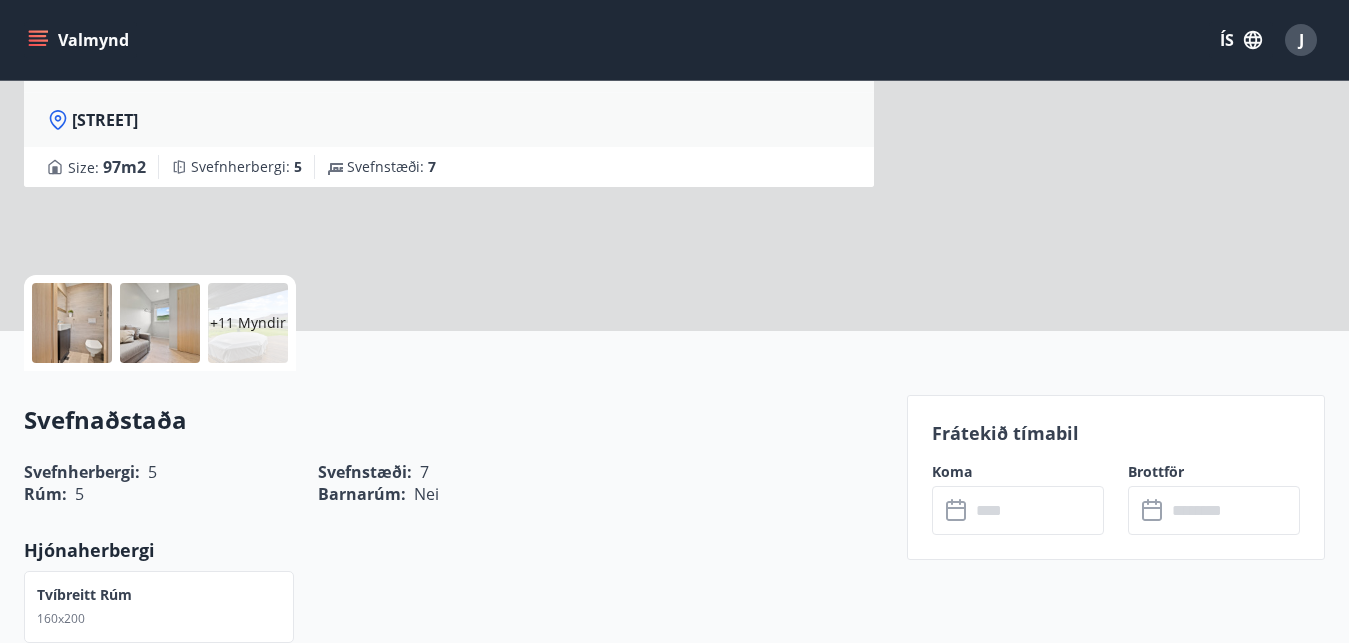 scroll, scrollTop: 0, scrollLeft: 0, axis: both 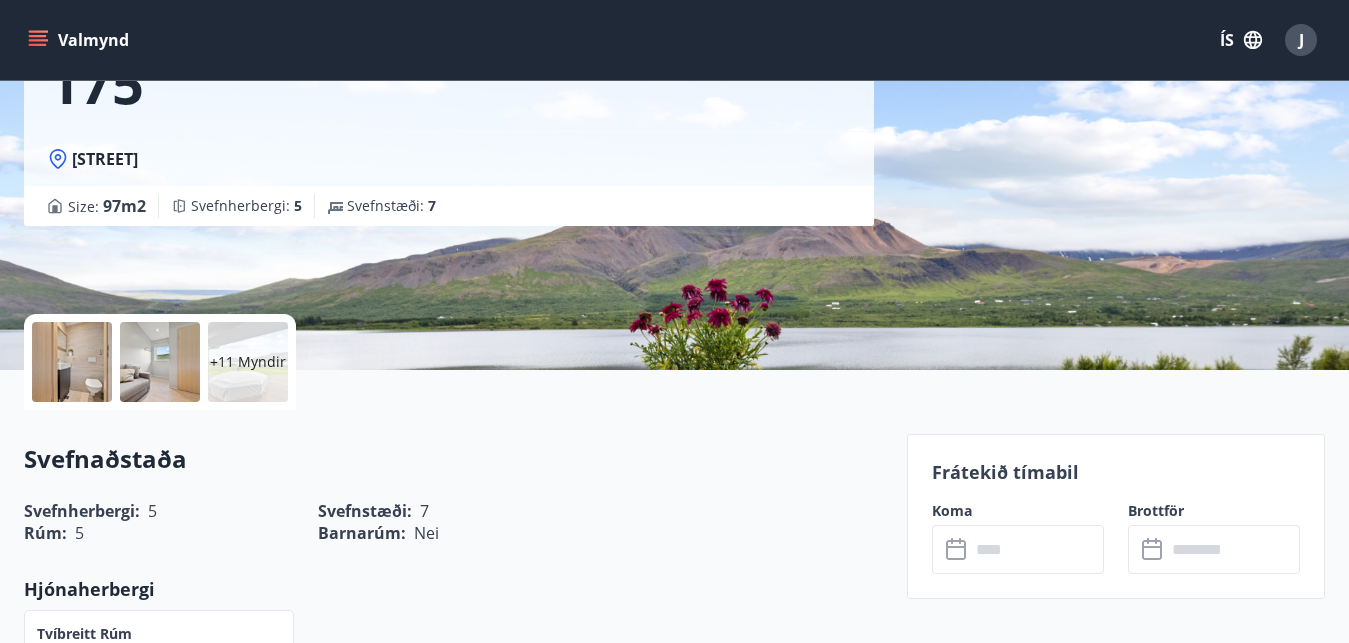 click at bounding box center [72, 362] 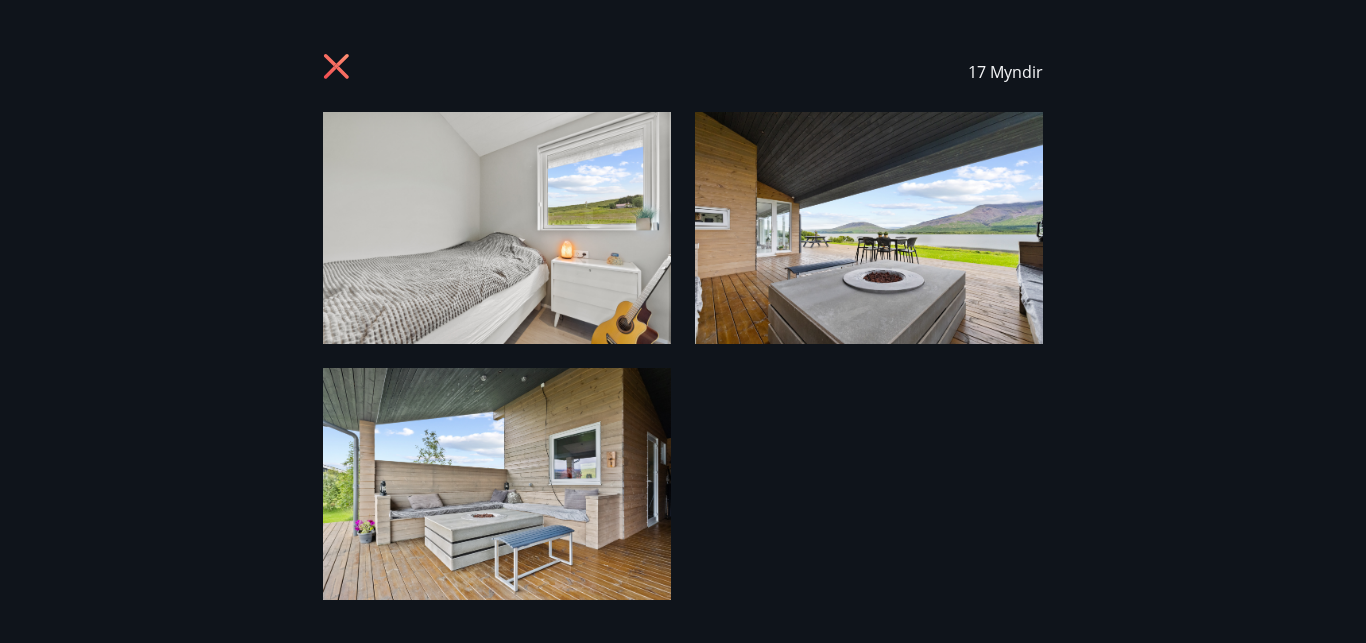 click at bounding box center [497, 228] 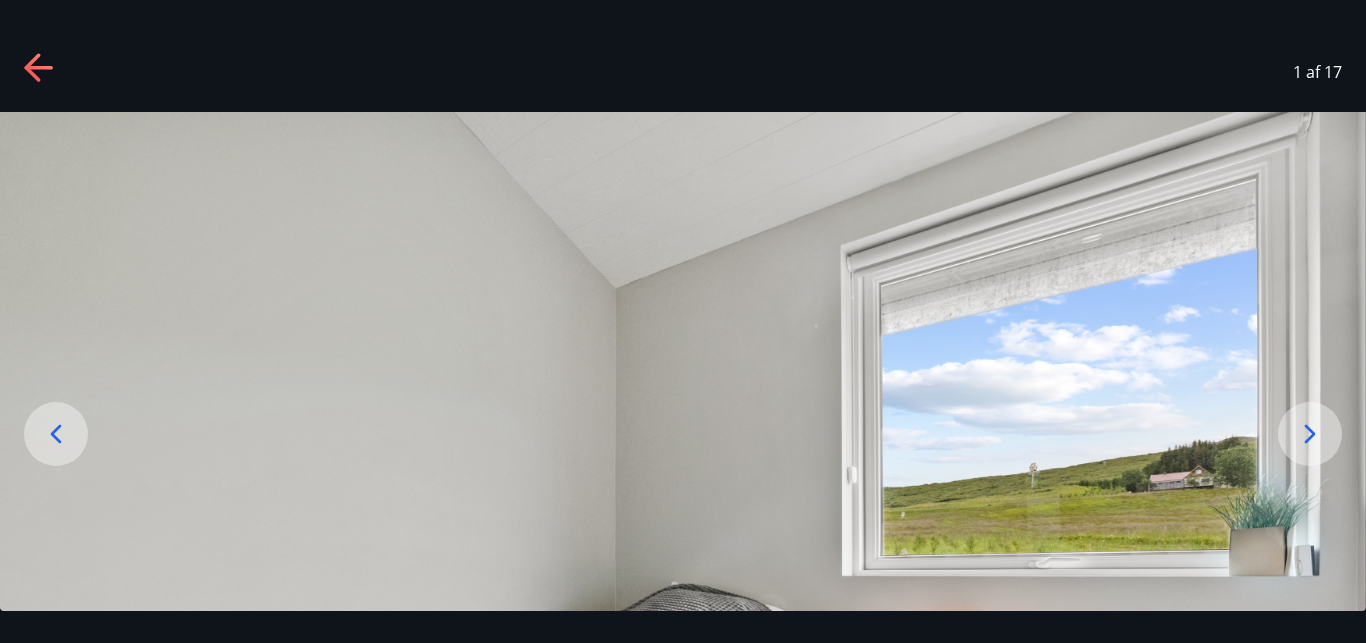click 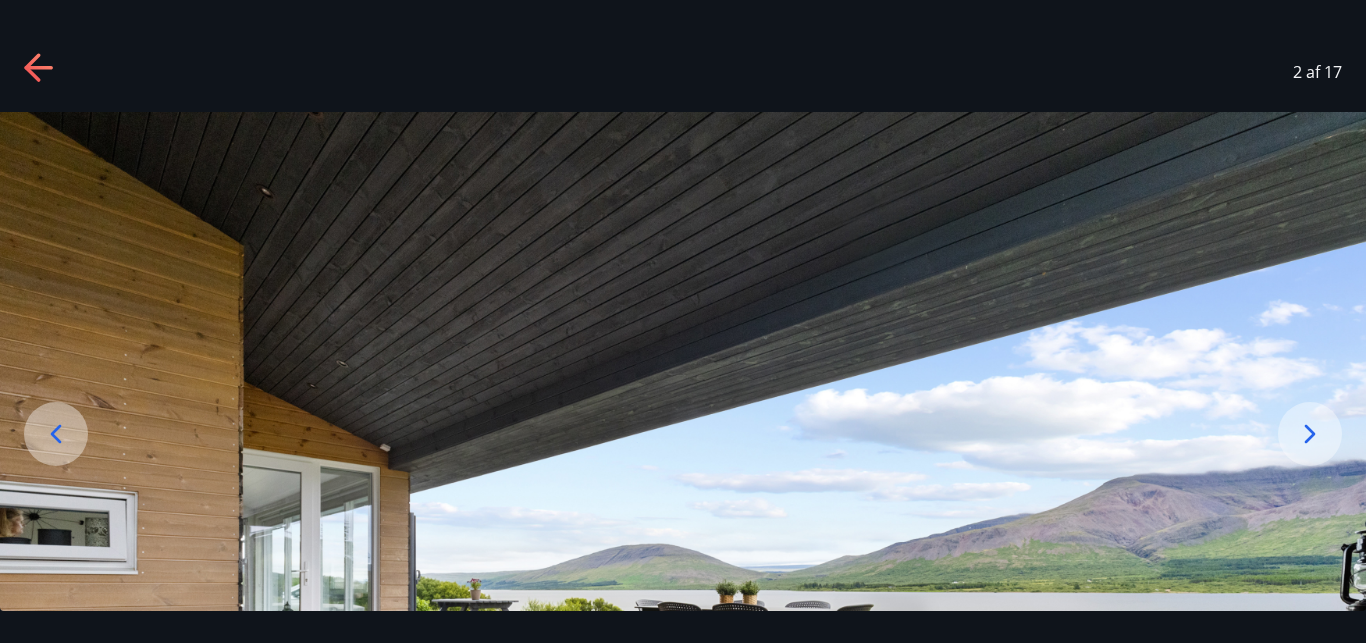 click 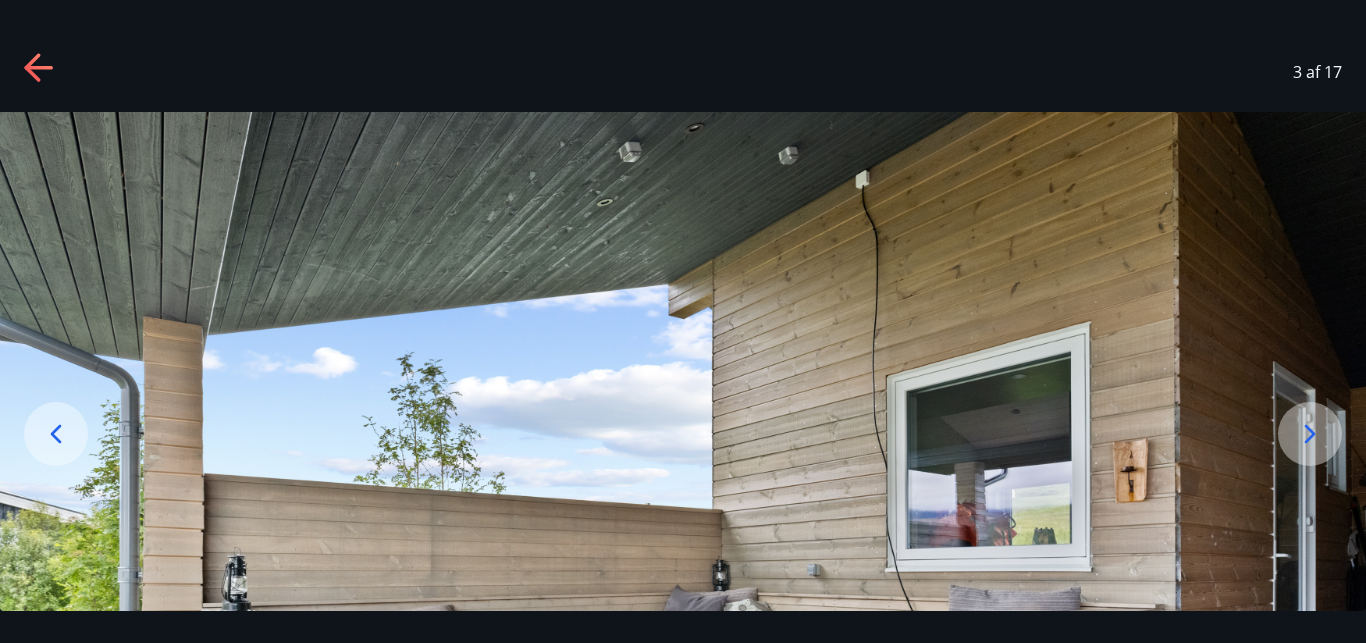 click 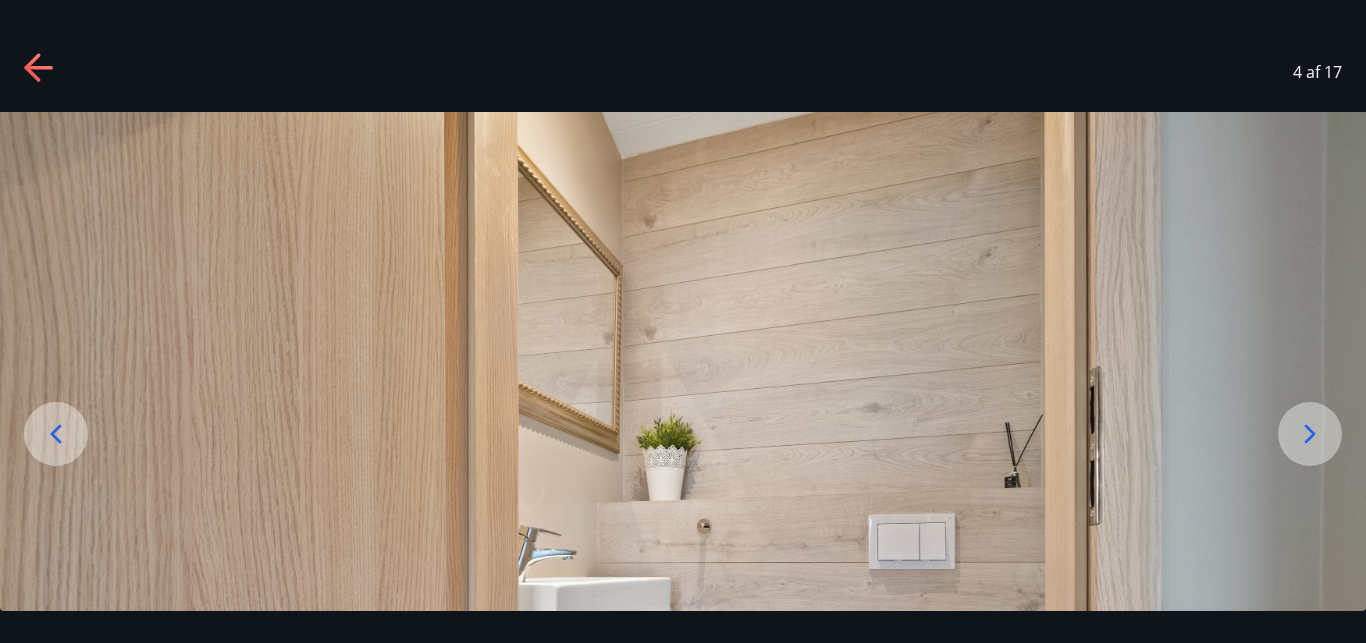 click 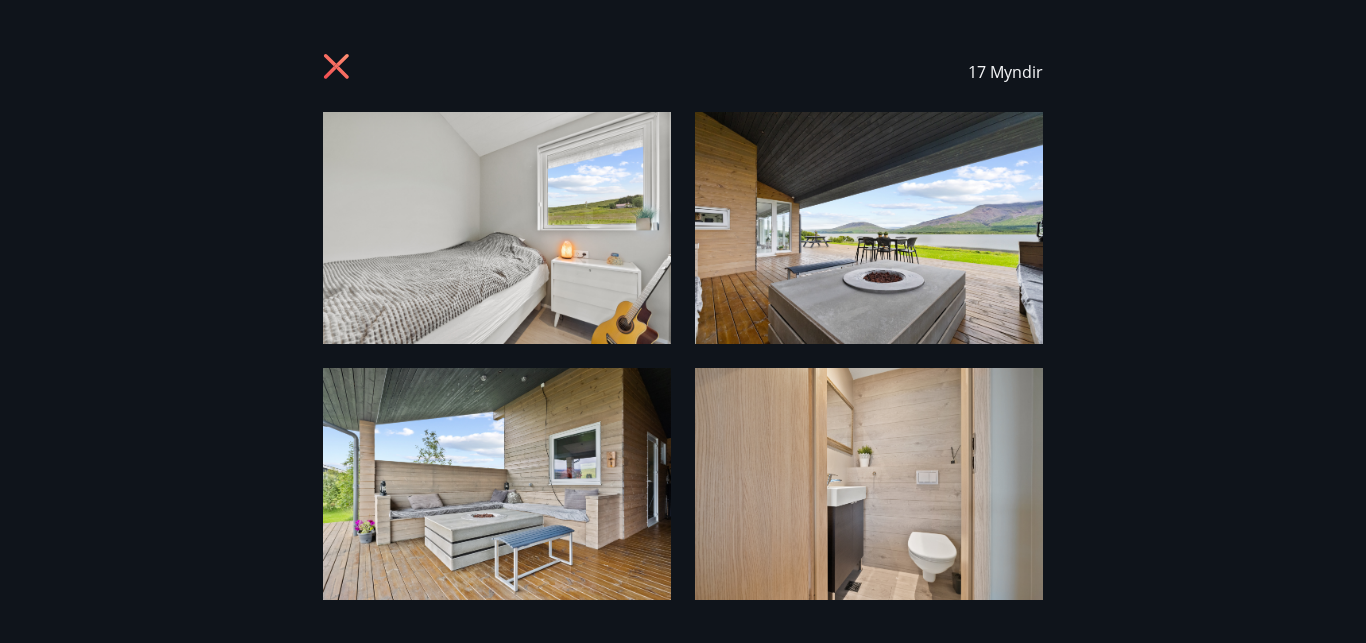 drag, startPoint x: 1104, startPoint y: 338, endPoint x: 1131, endPoint y: 164, distance: 176.08237 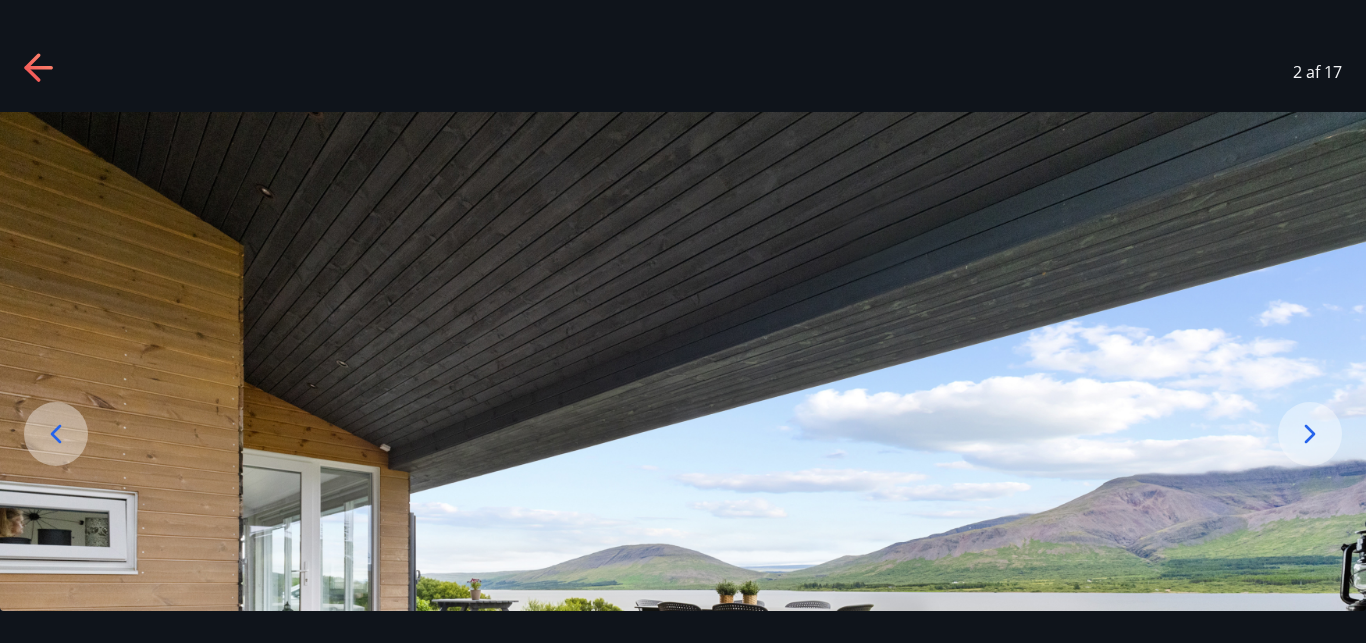 click at bounding box center [683, 567] 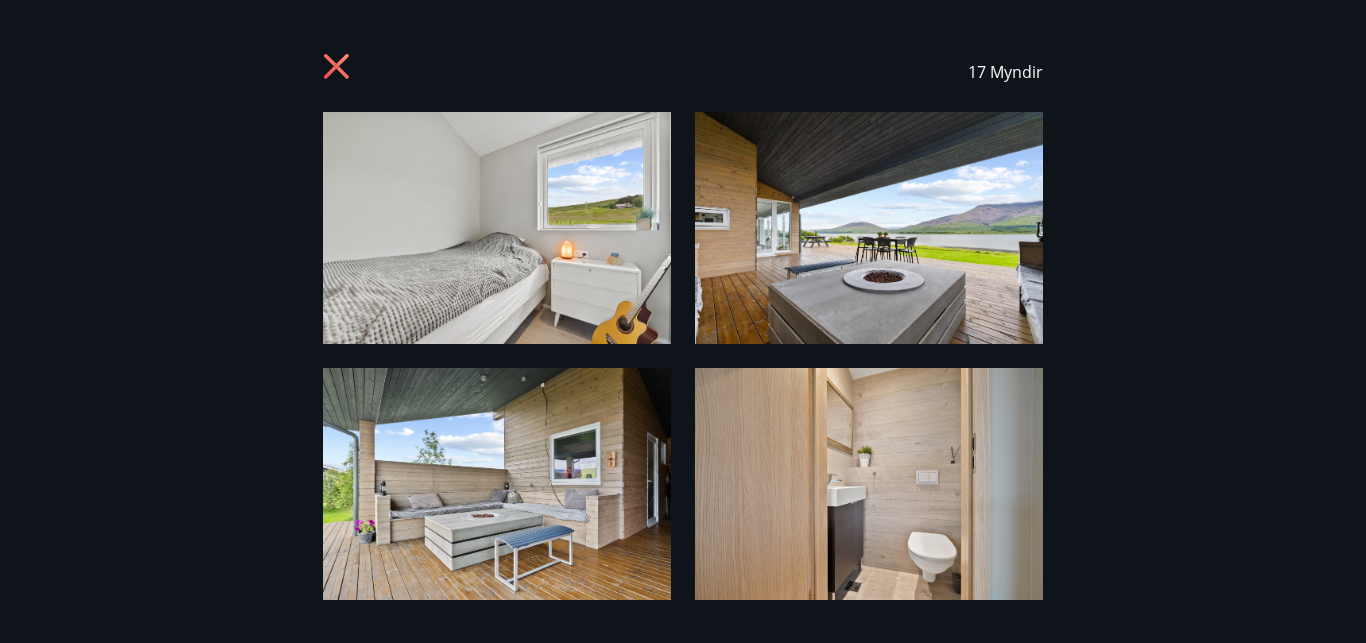 click 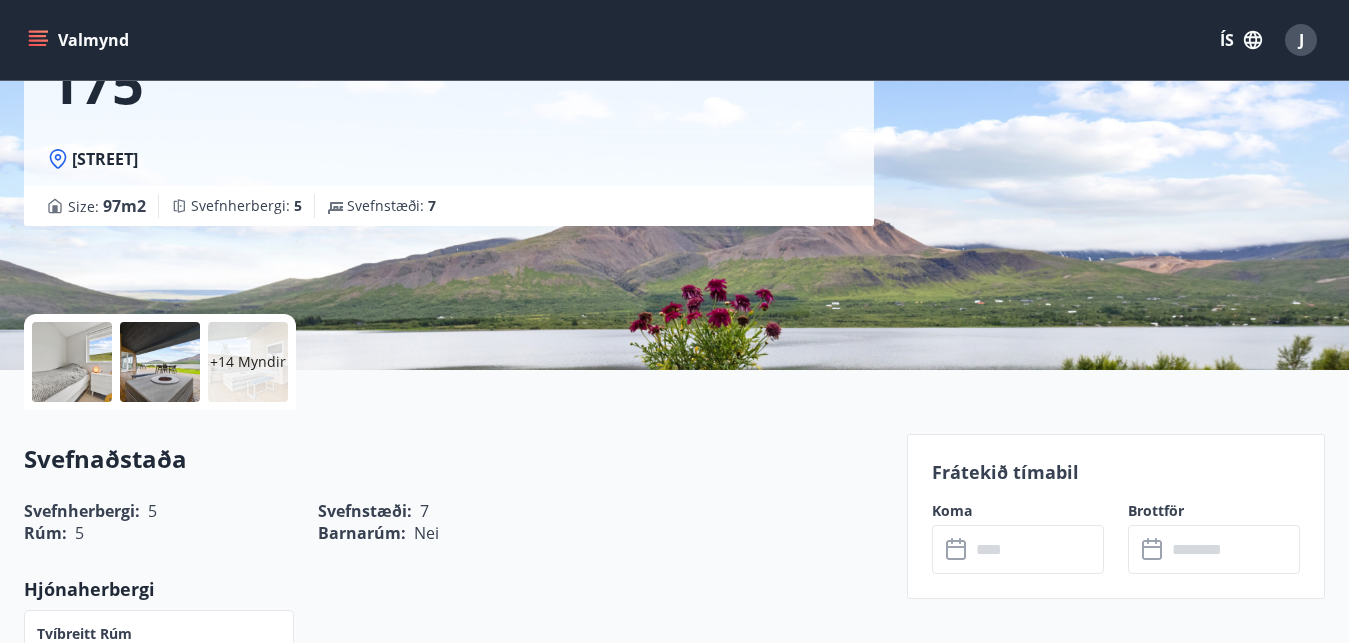 scroll, scrollTop: 0, scrollLeft: 0, axis: both 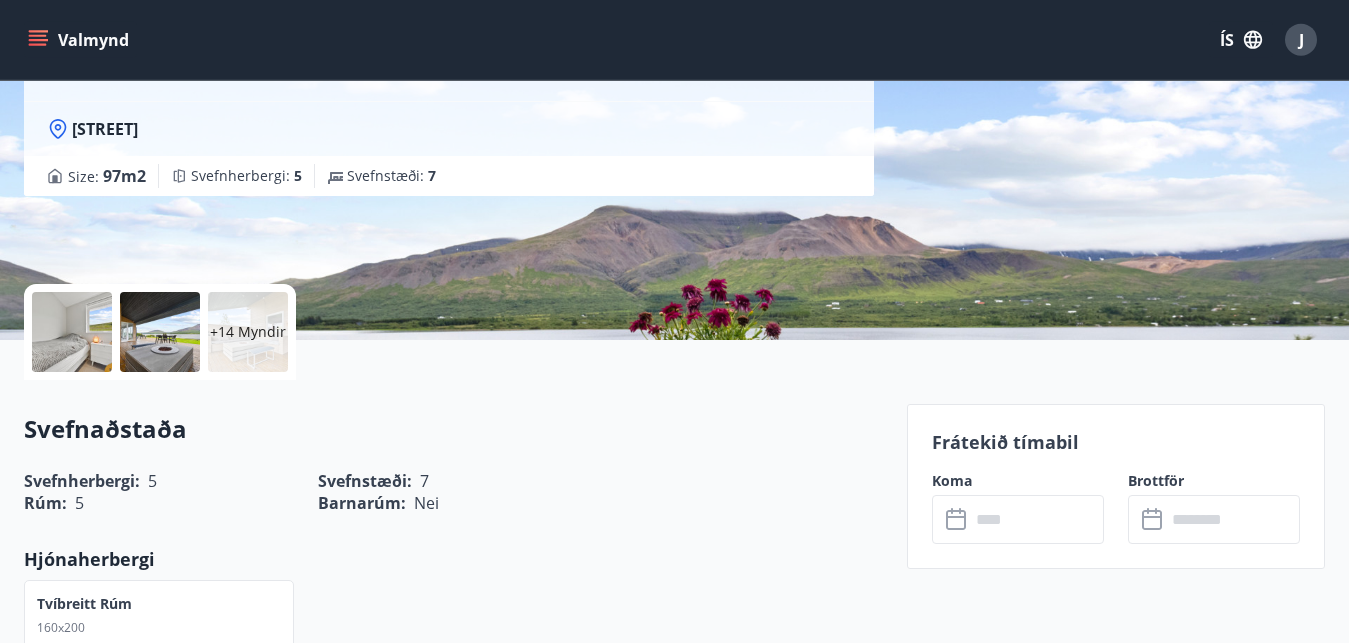 click on "+14 Myndir" at bounding box center [248, 332] 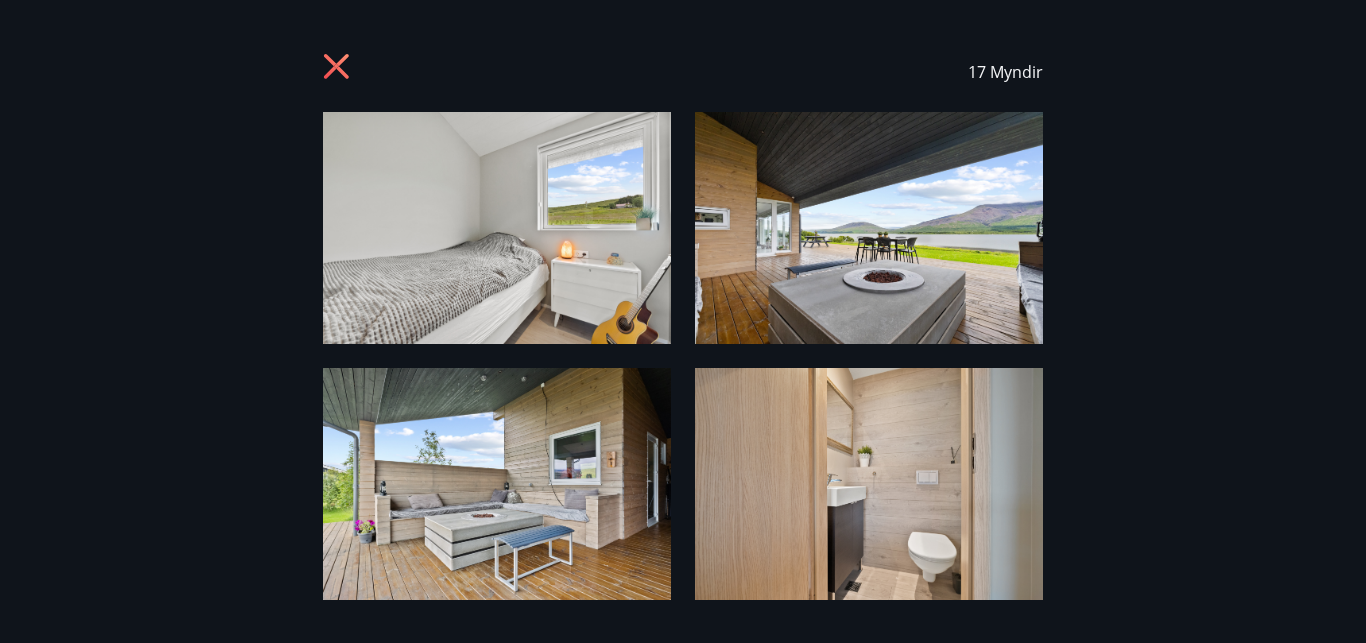 click at bounding box center [869, 228] 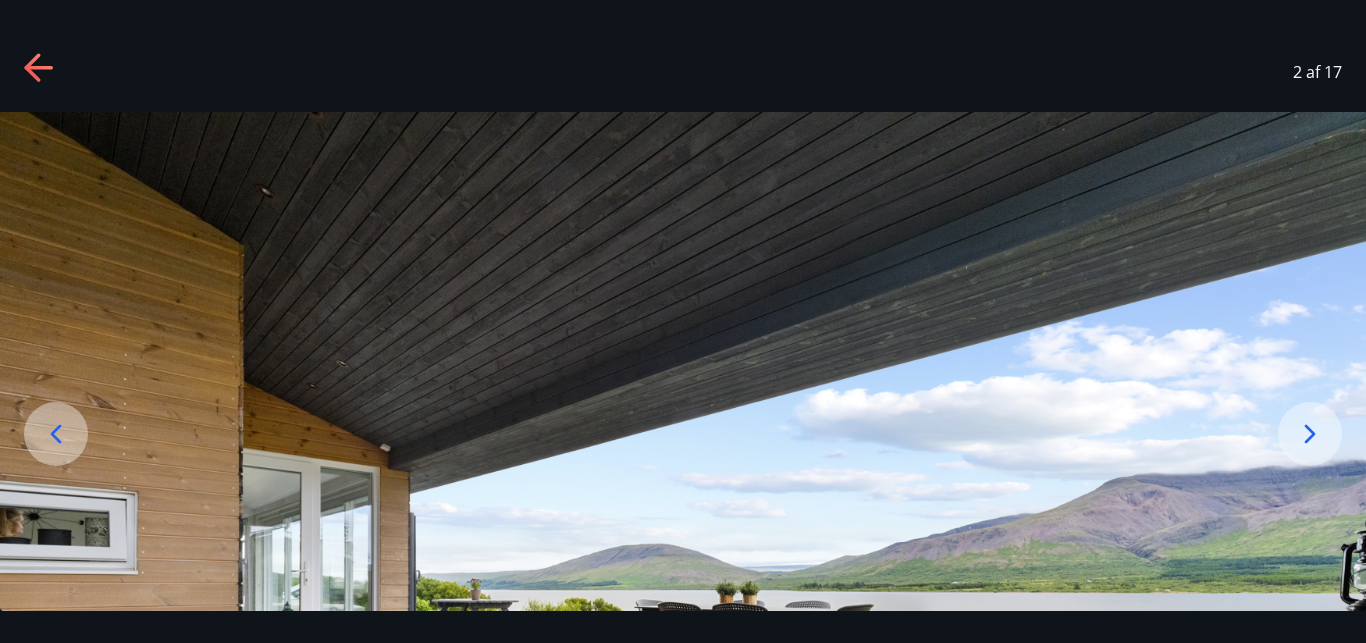drag, startPoint x: 886, startPoint y: 484, endPoint x: 915, endPoint y: 186, distance: 299.40775 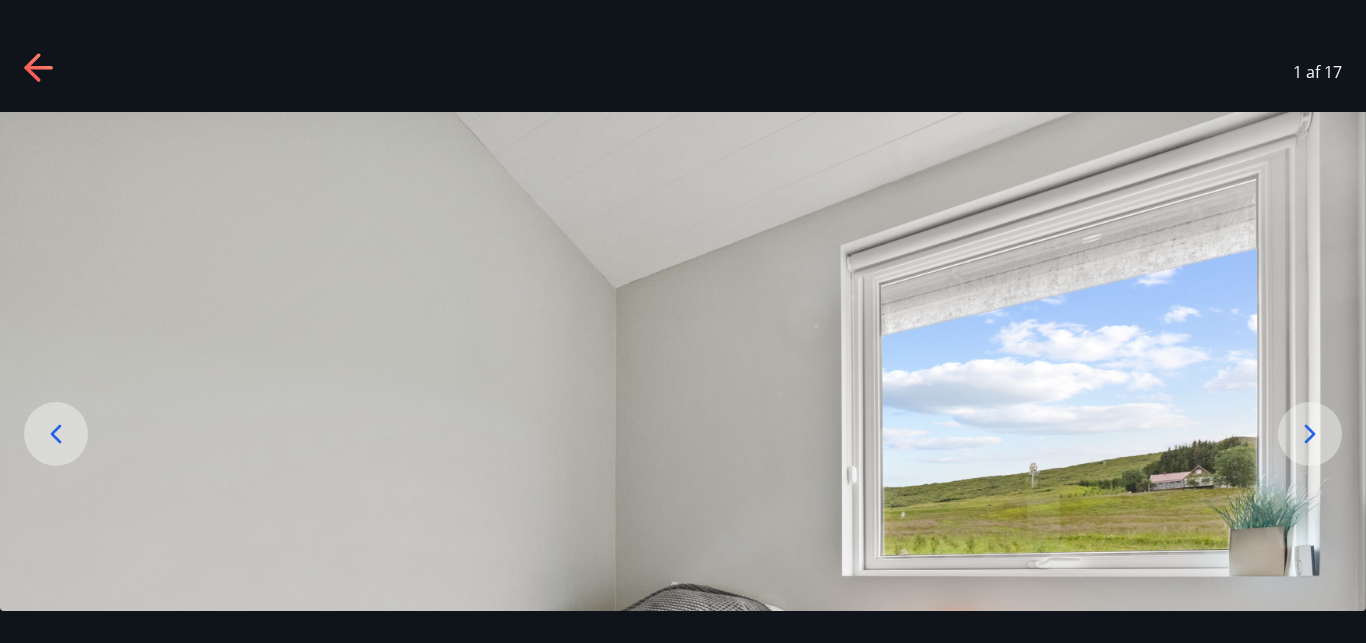 click 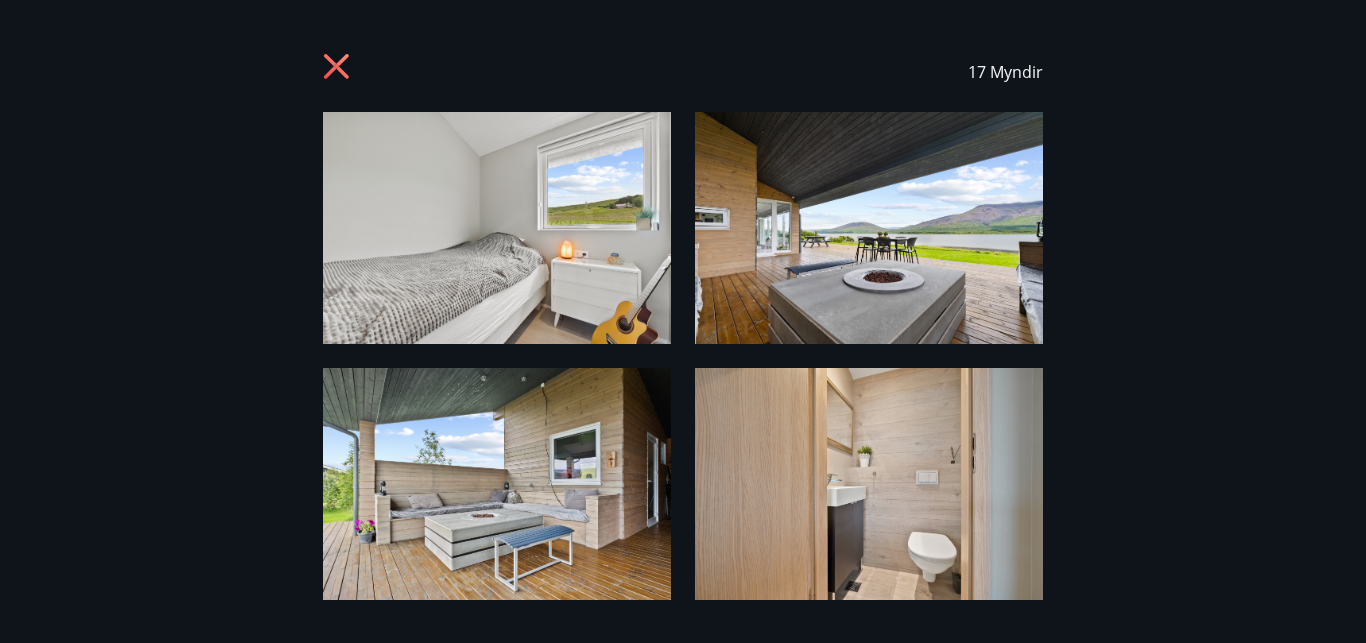 drag, startPoint x: 861, startPoint y: 472, endPoint x: 884, endPoint y: 547, distance: 78.44743 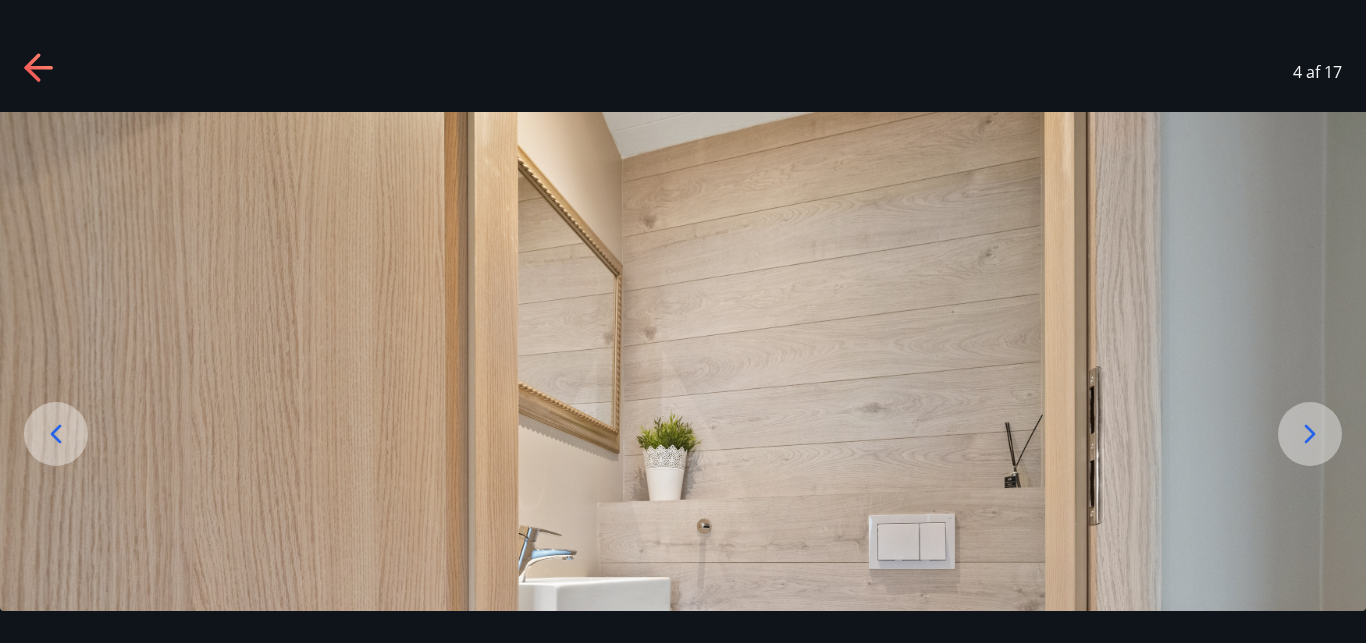 click at bounding box center (1310, 434) 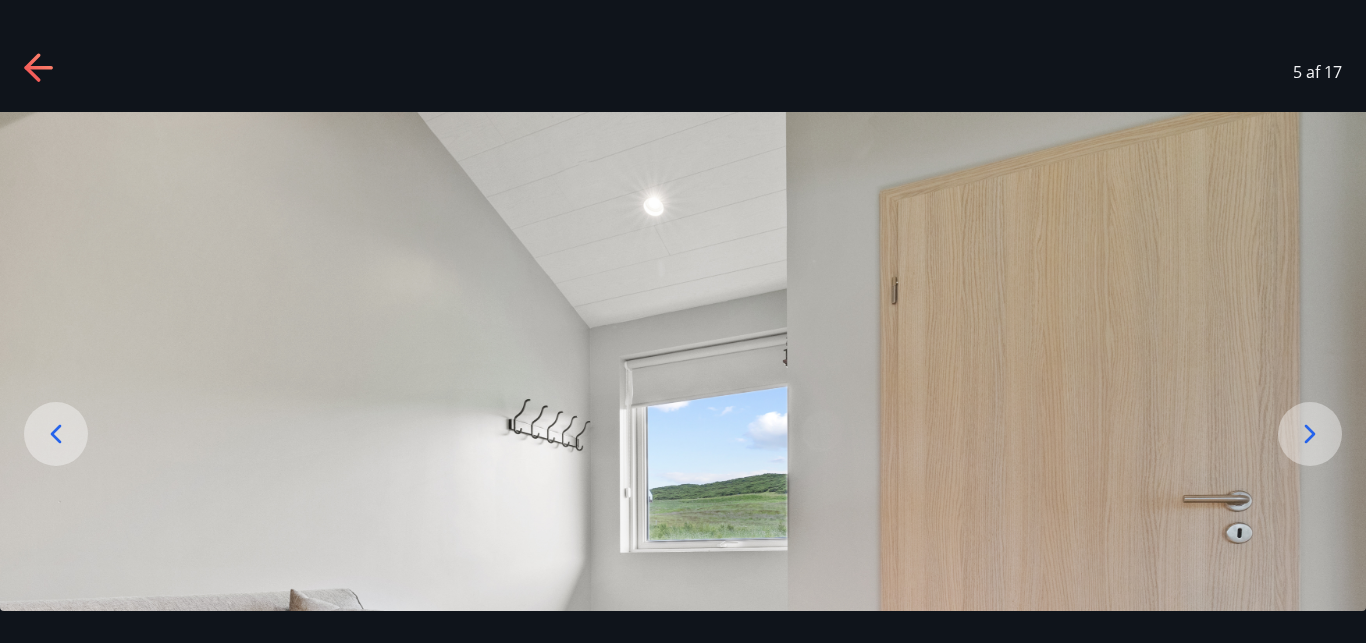 click at bounding box center [1310, 434] 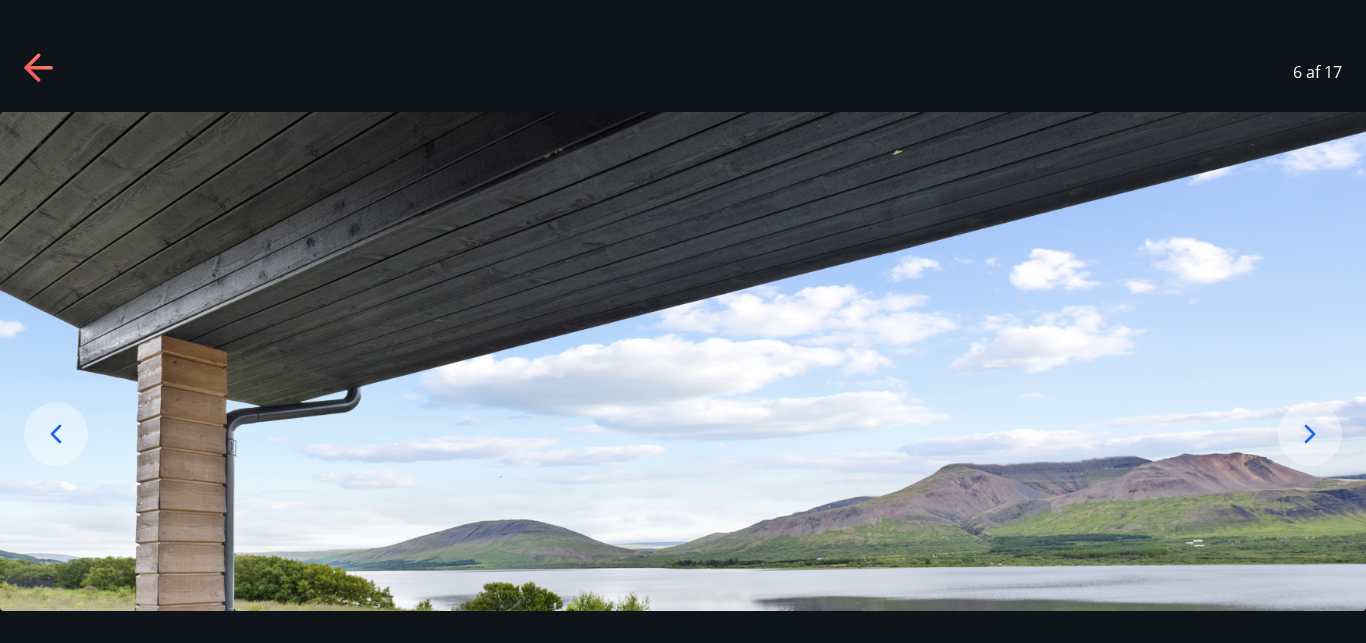click at bounding box center (1310, 434) 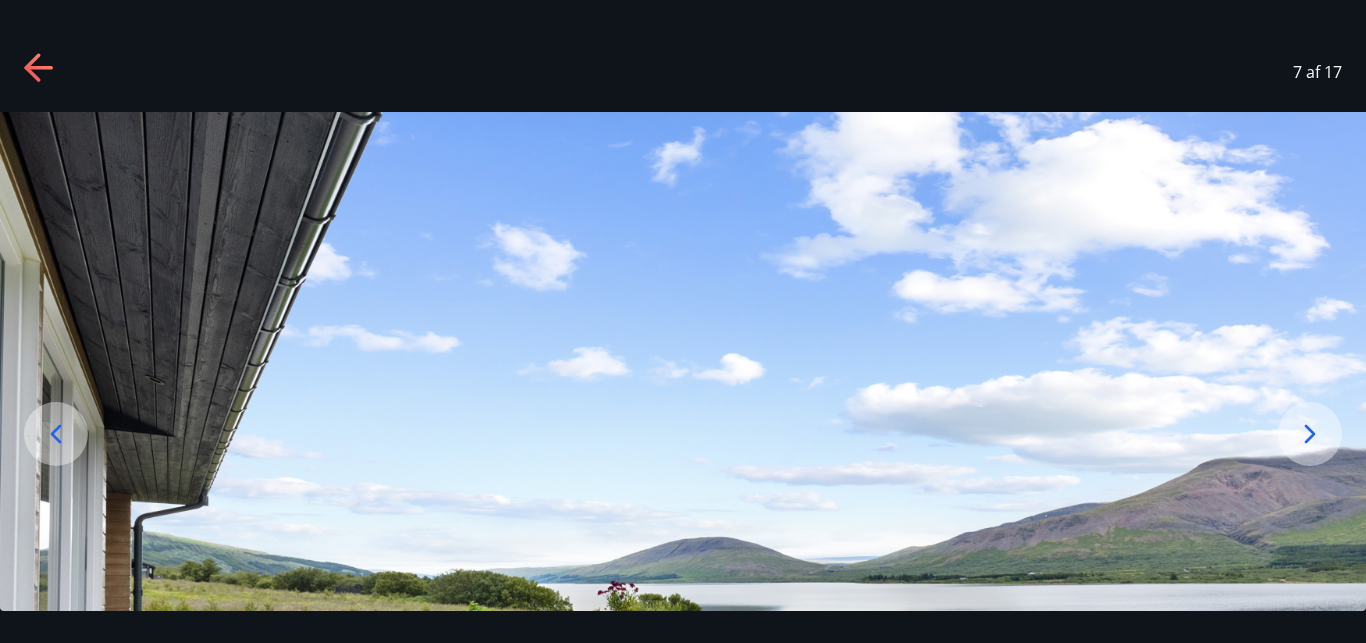 click 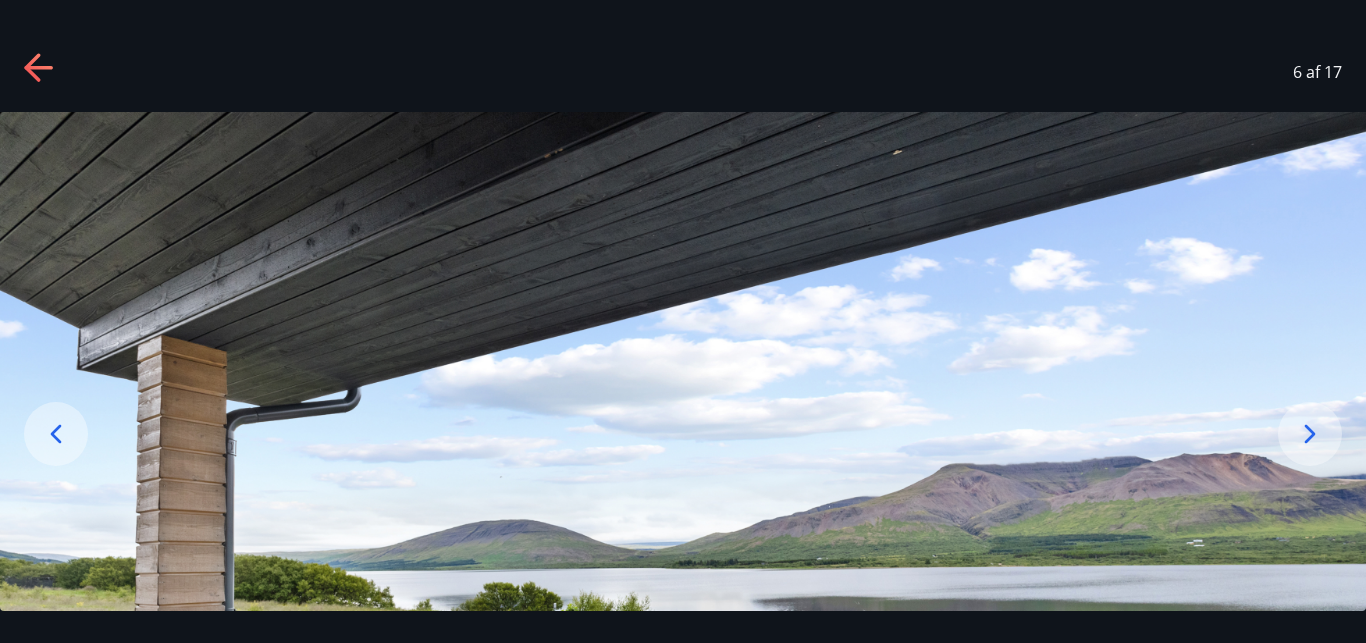 click 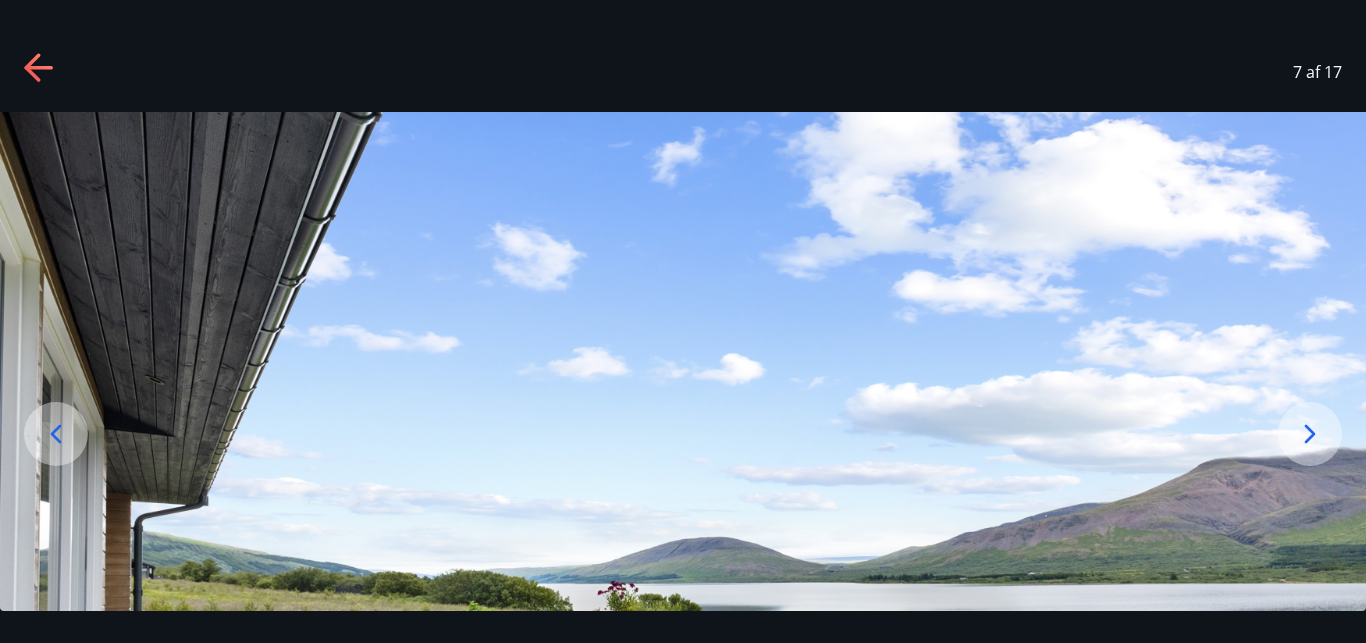 click 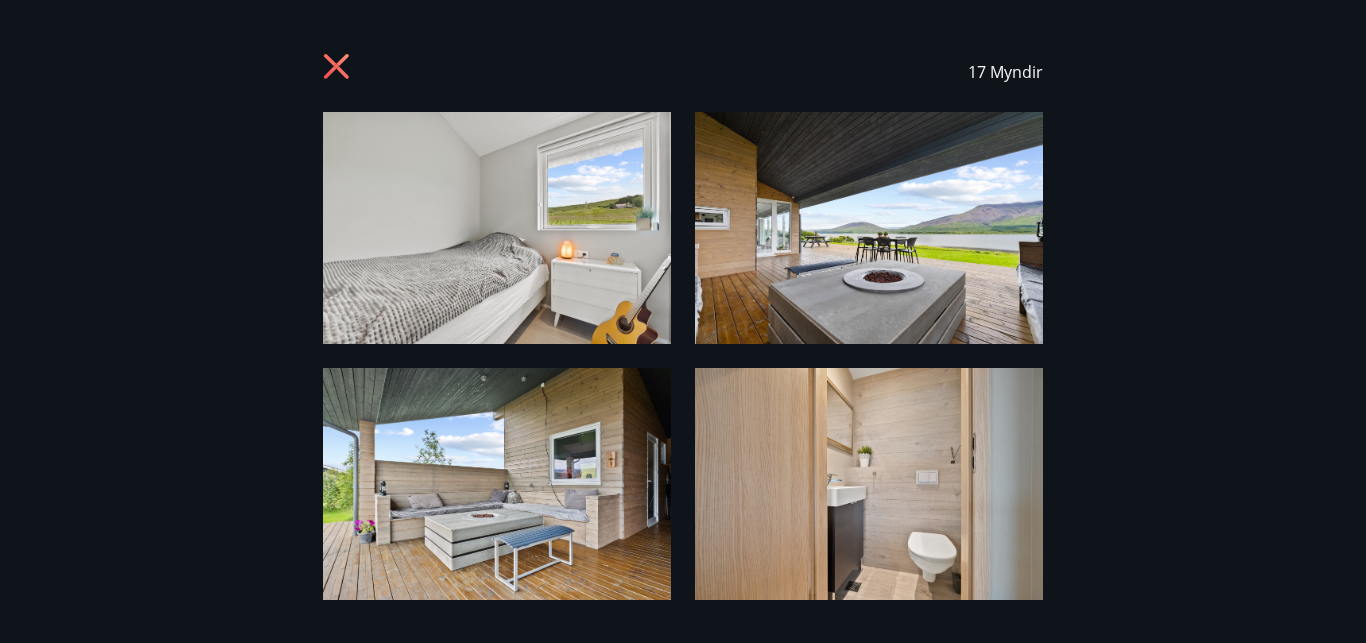 click 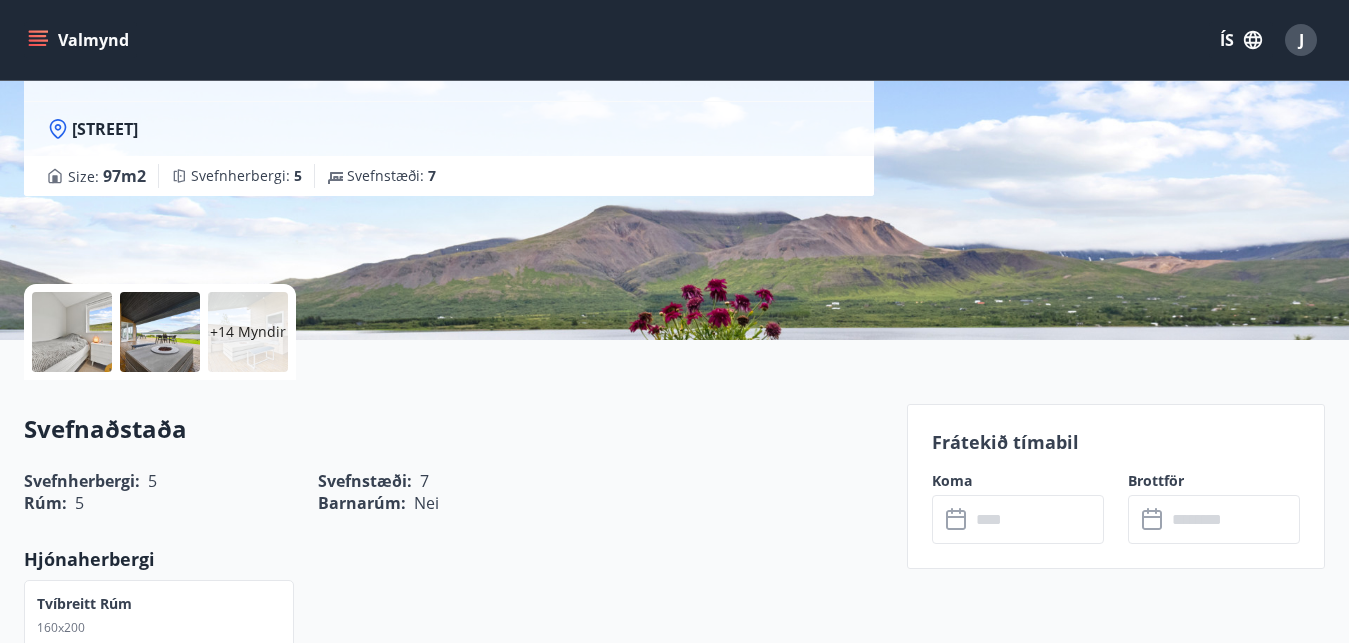 click on "​ ​" at bounding box center [1018, 519] 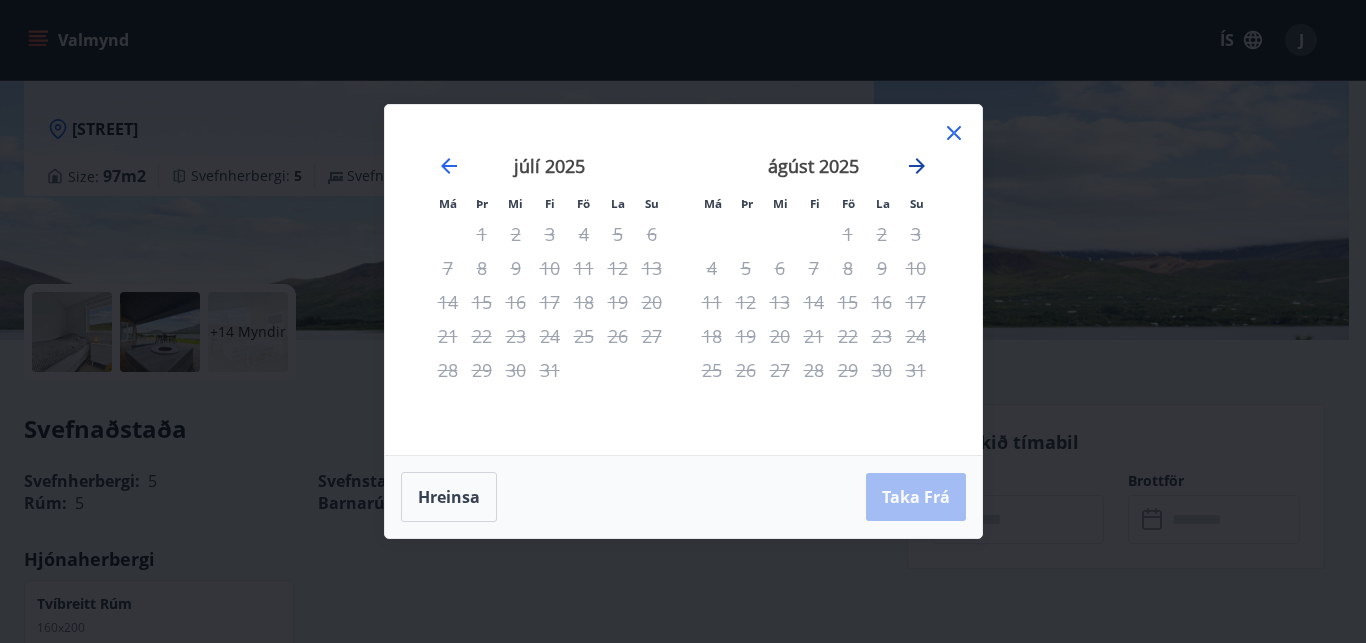 click 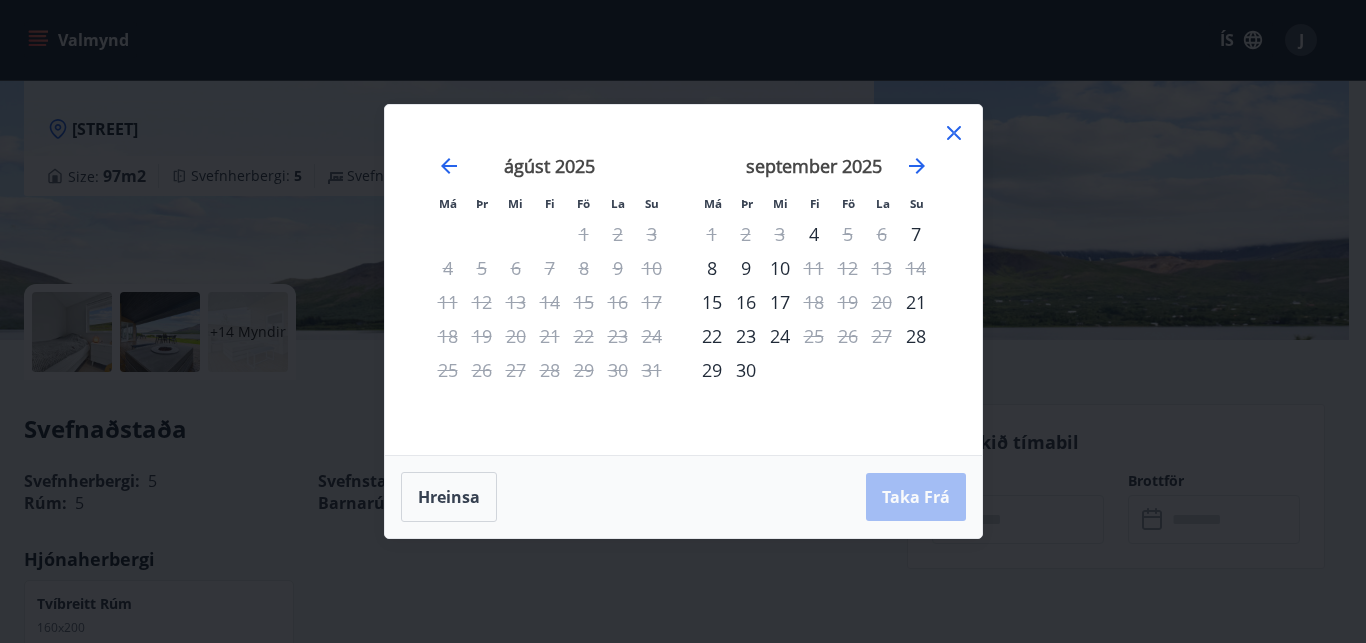 click 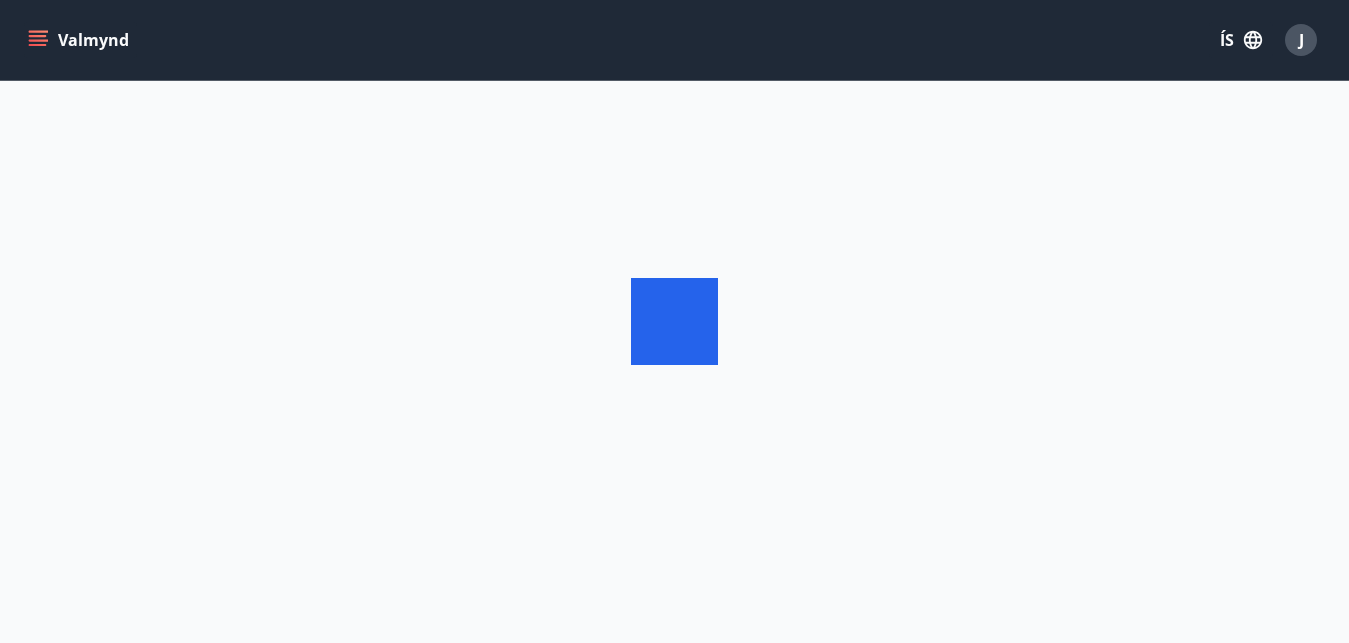 scroll, scrollTop: 0, scrollLeft: 0, axis: both 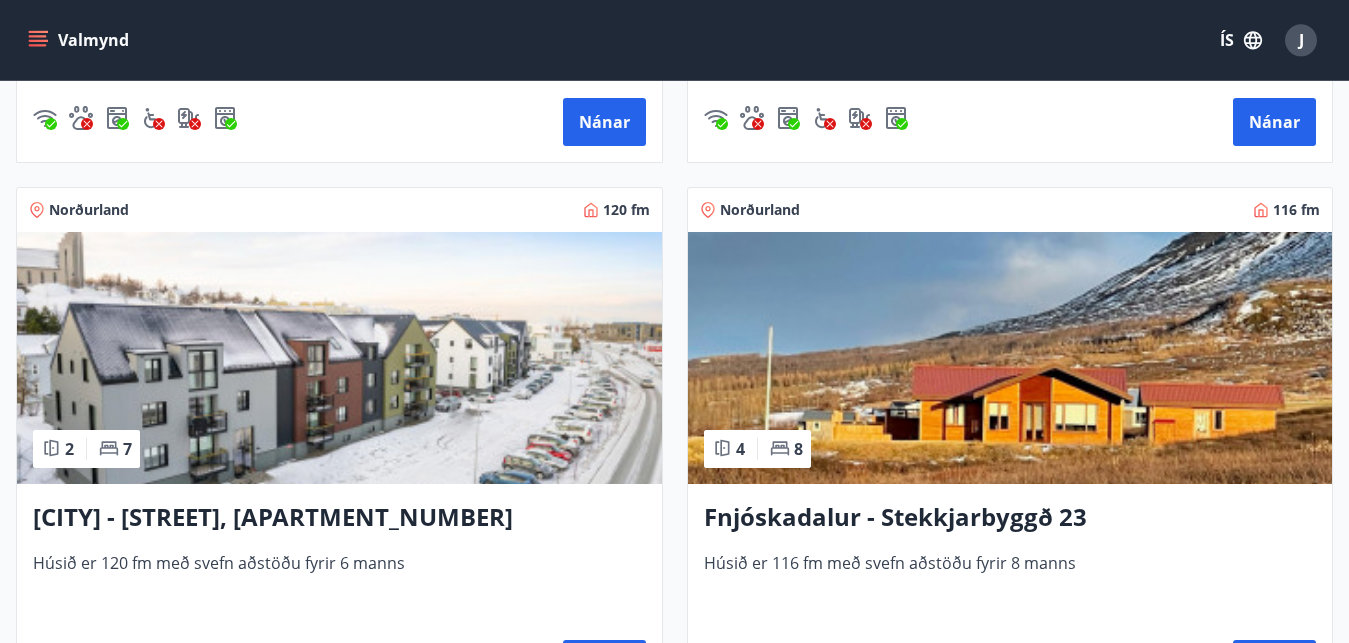 click at bounding box center [1010, 358] 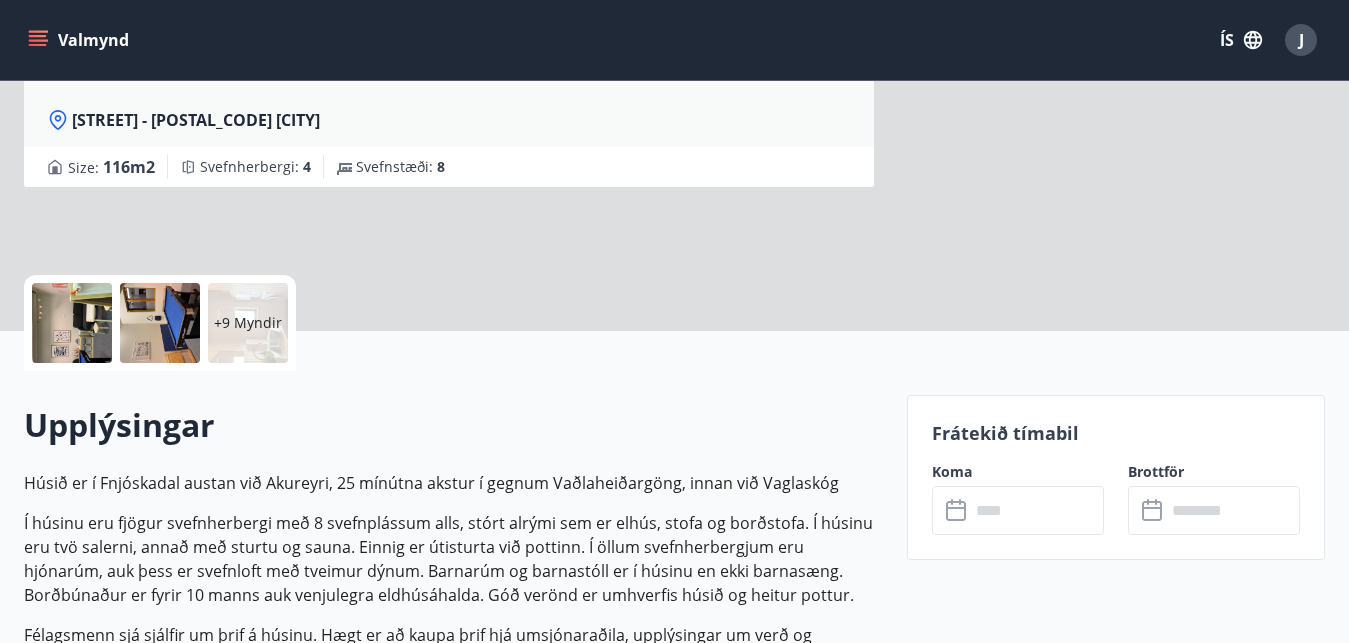 scroll, scrollTop: 0, scrollLeft: 0, axis: both 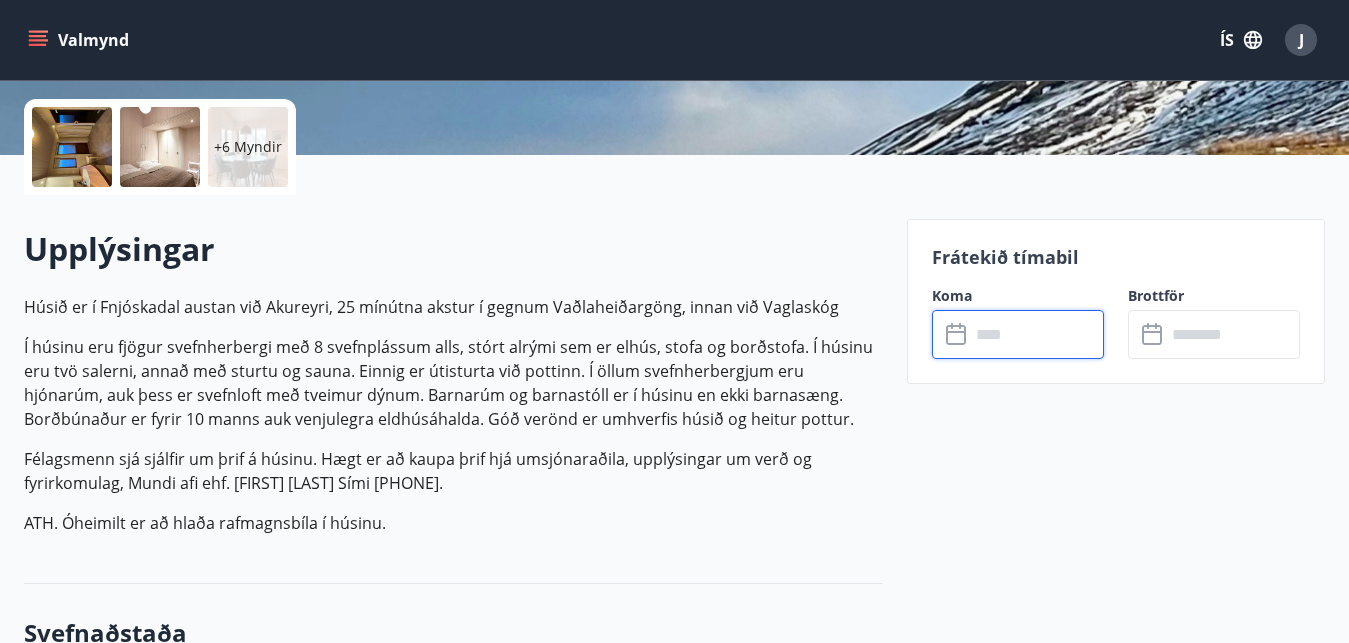 click at bounding box center (1037, 334) 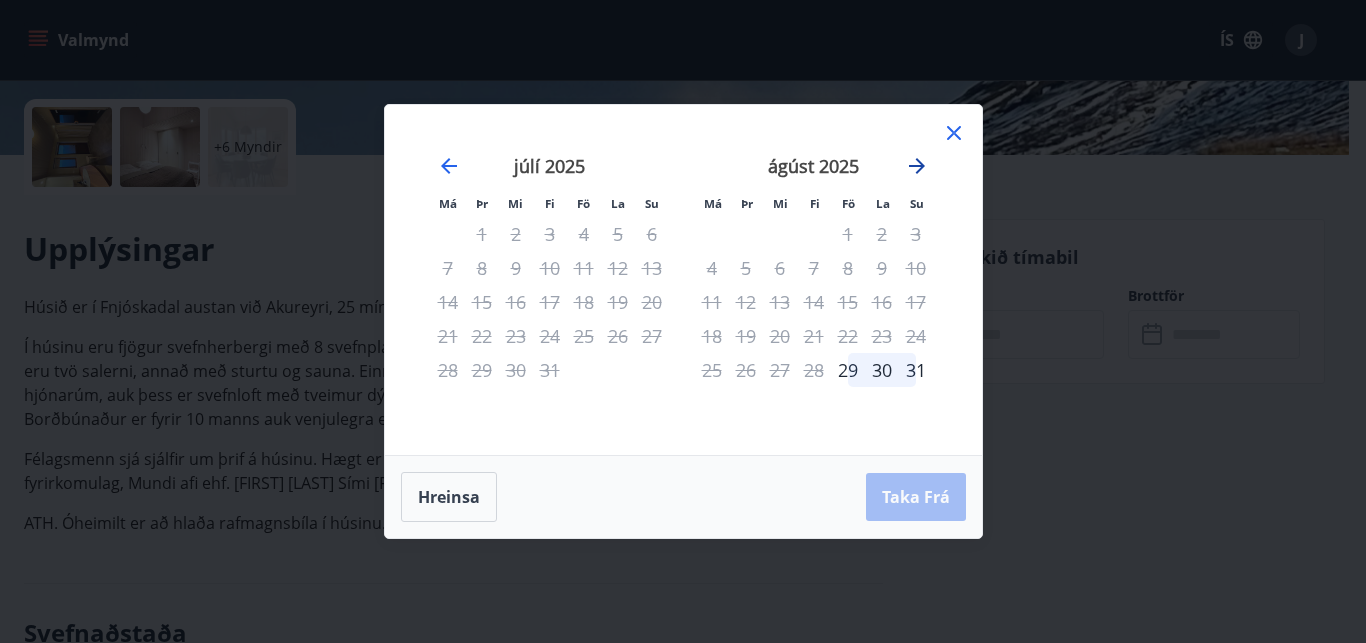 click 